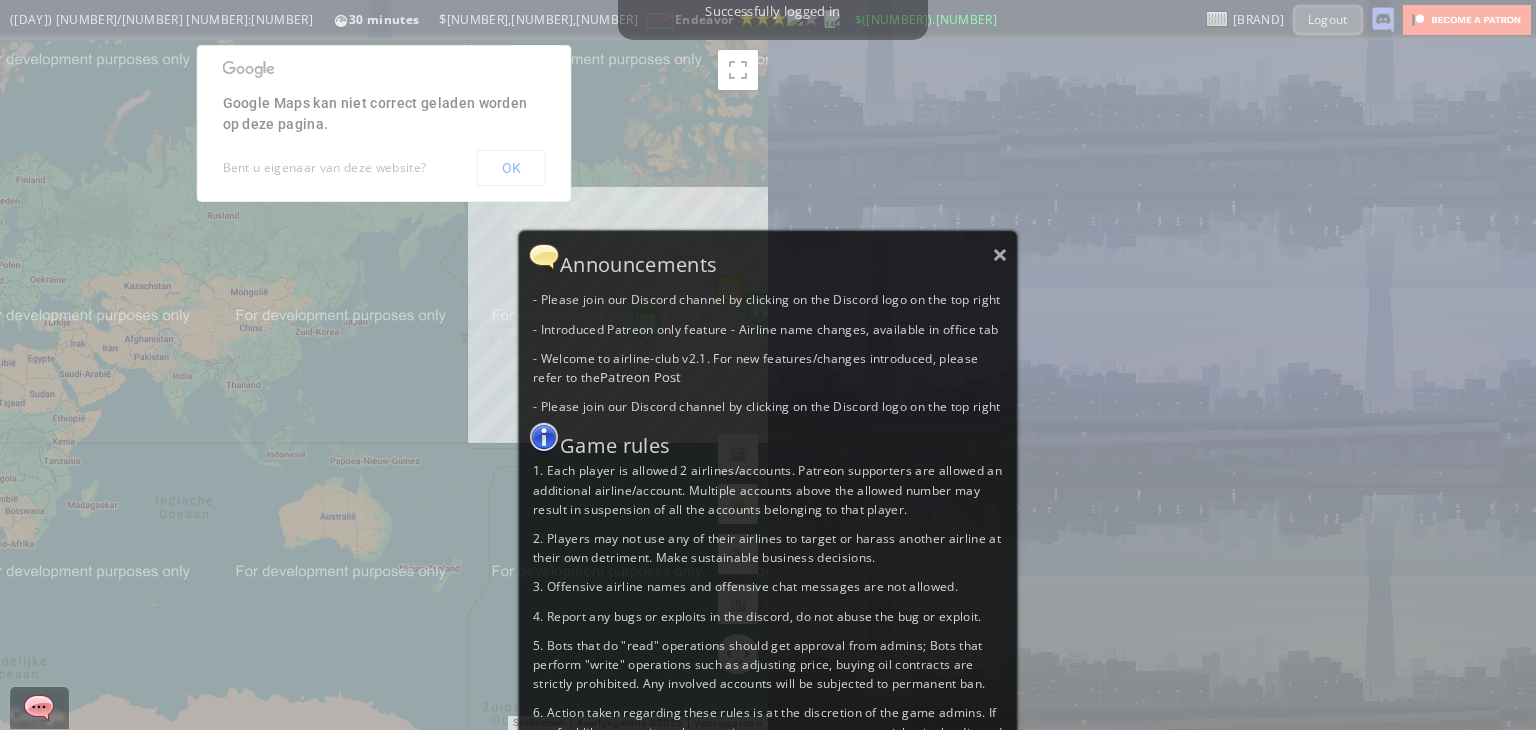scroll, scrollTop: 0, scrollLeft: 0, axis: both 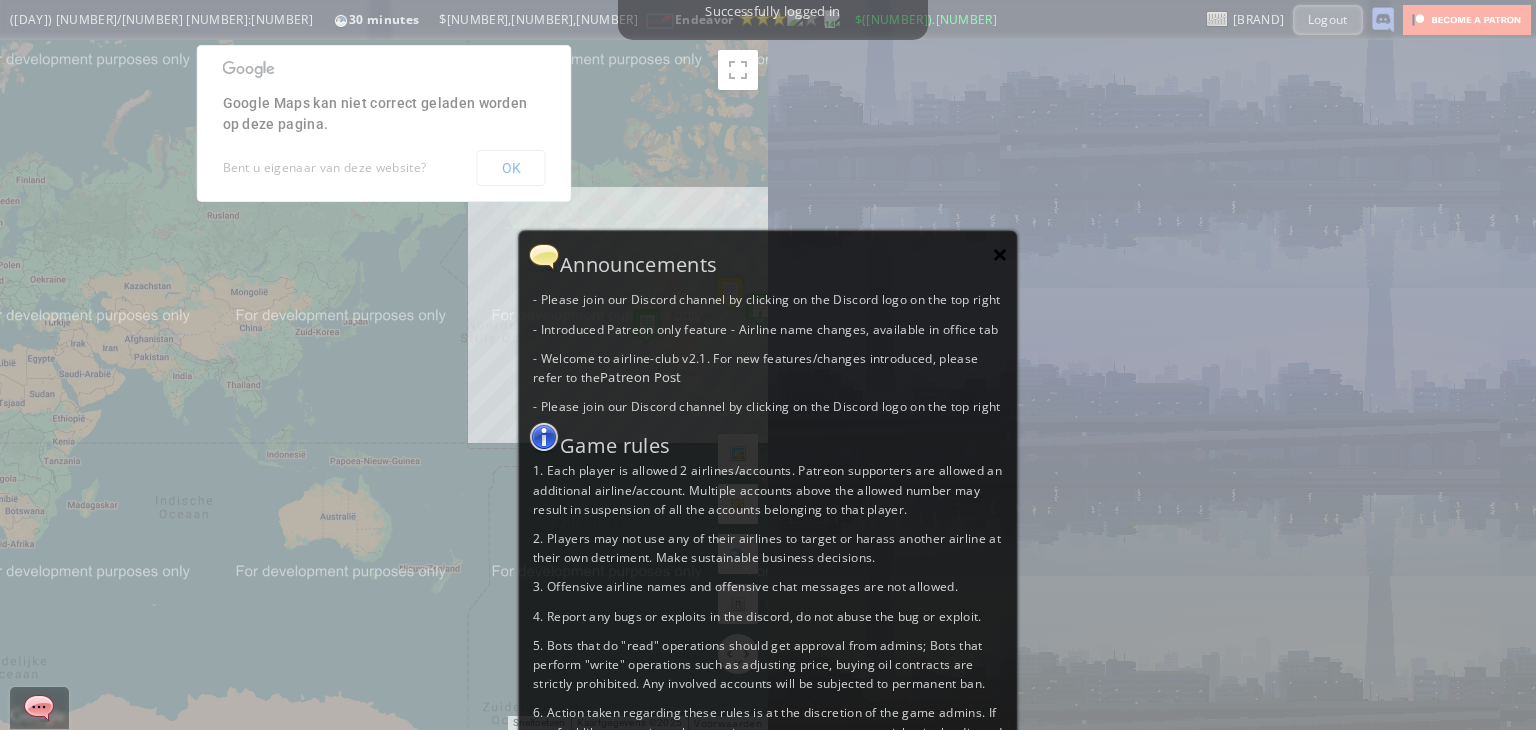 click on "×" at bounding box center (1000, 254) 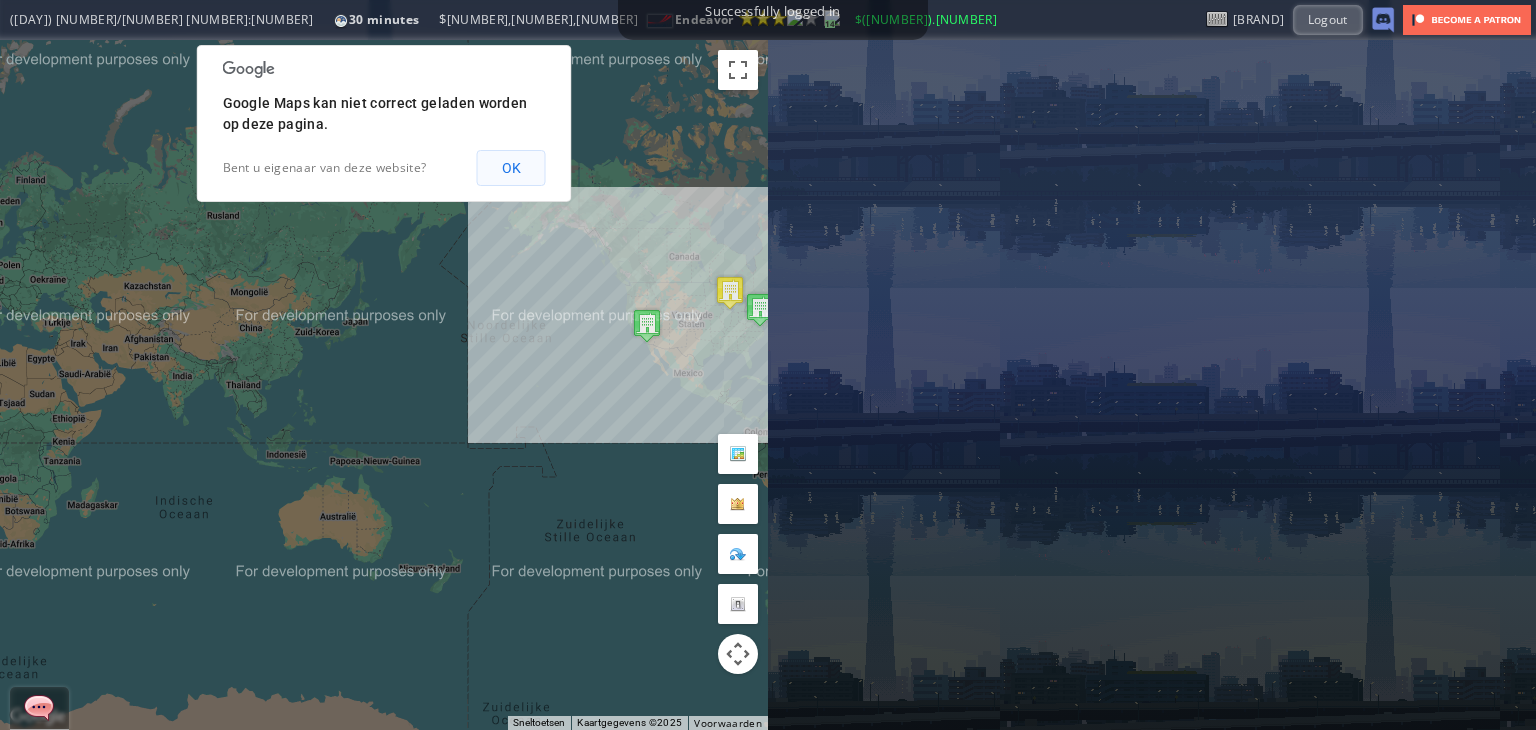 click on "OK" at bounding box center [511, 168] 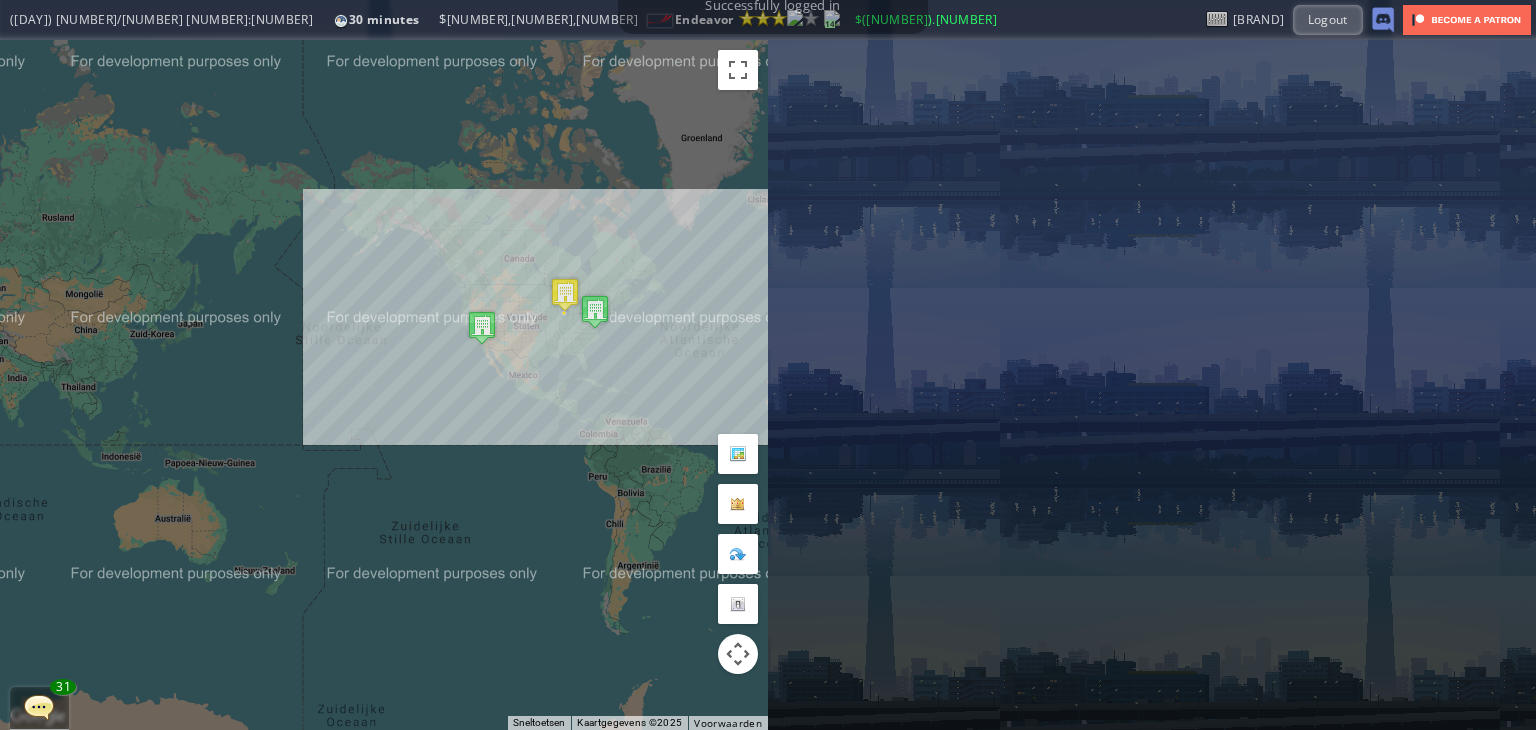 drag, startPoint x: 543, startPoint y: 457, endPoint x: 378, endPoint y: 459, distance: 165.01212 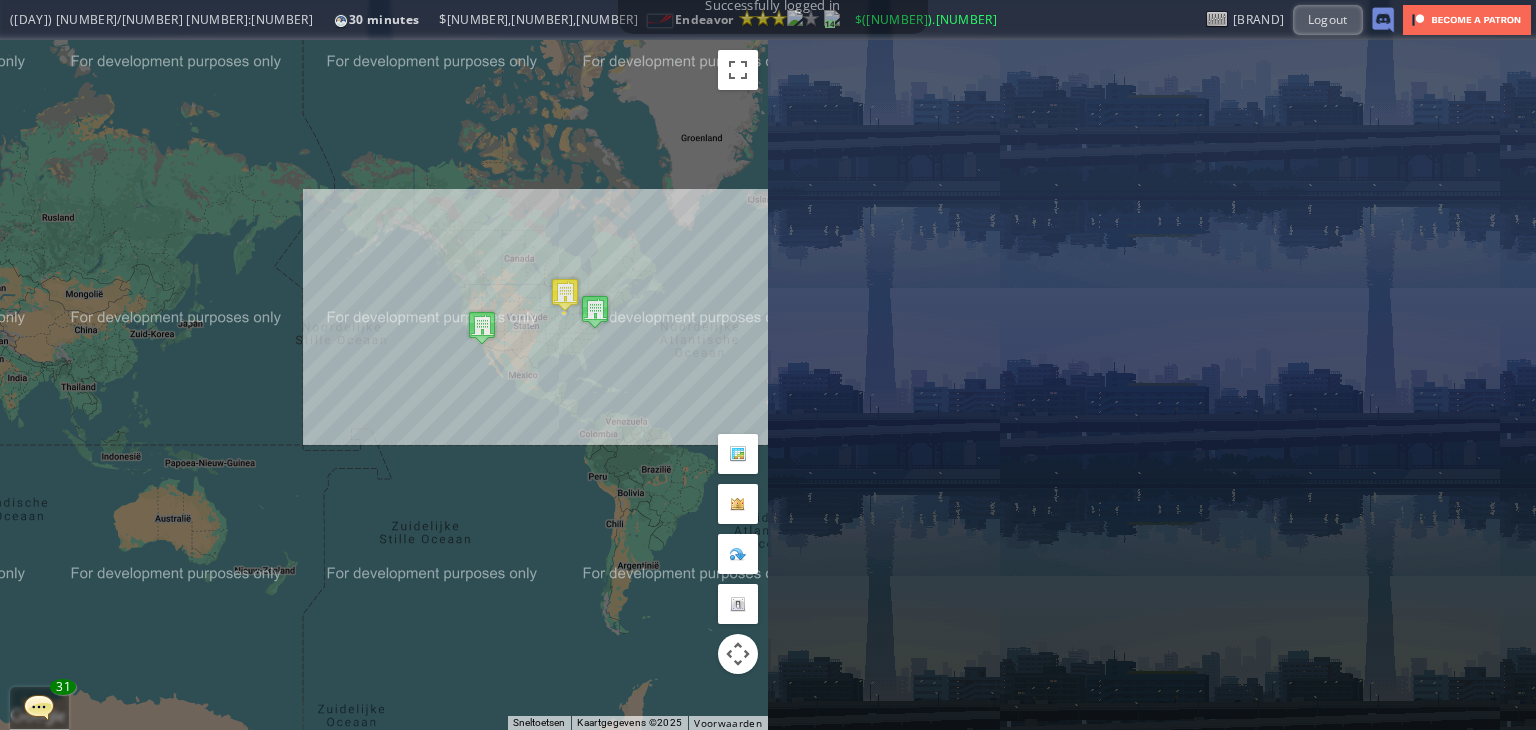 click on "Druk op de pijltoetsen om te navigeren." at bounding box center (384, 385) 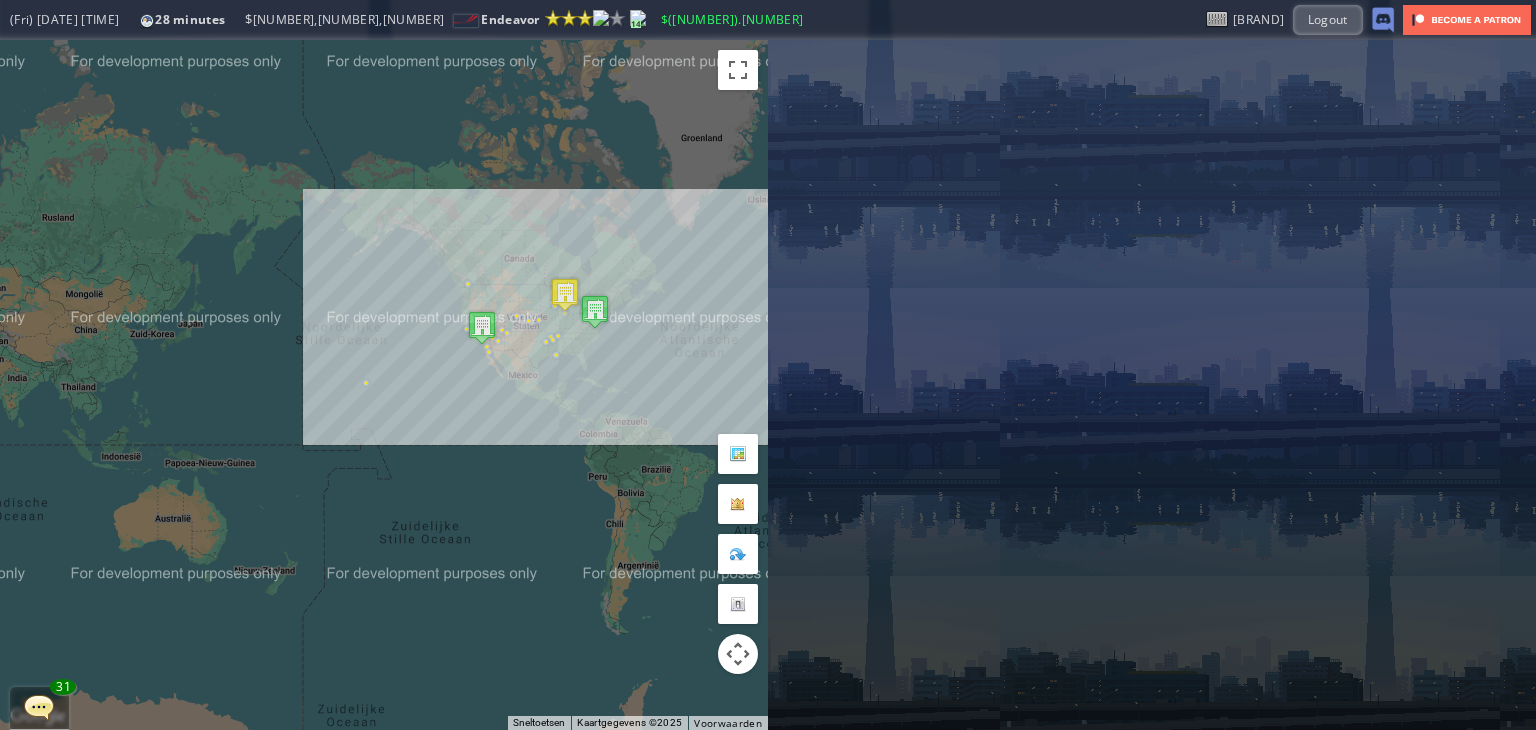 click on "Druk op de pijltoetsen om te navigeren." at bounding box center (384, 385) 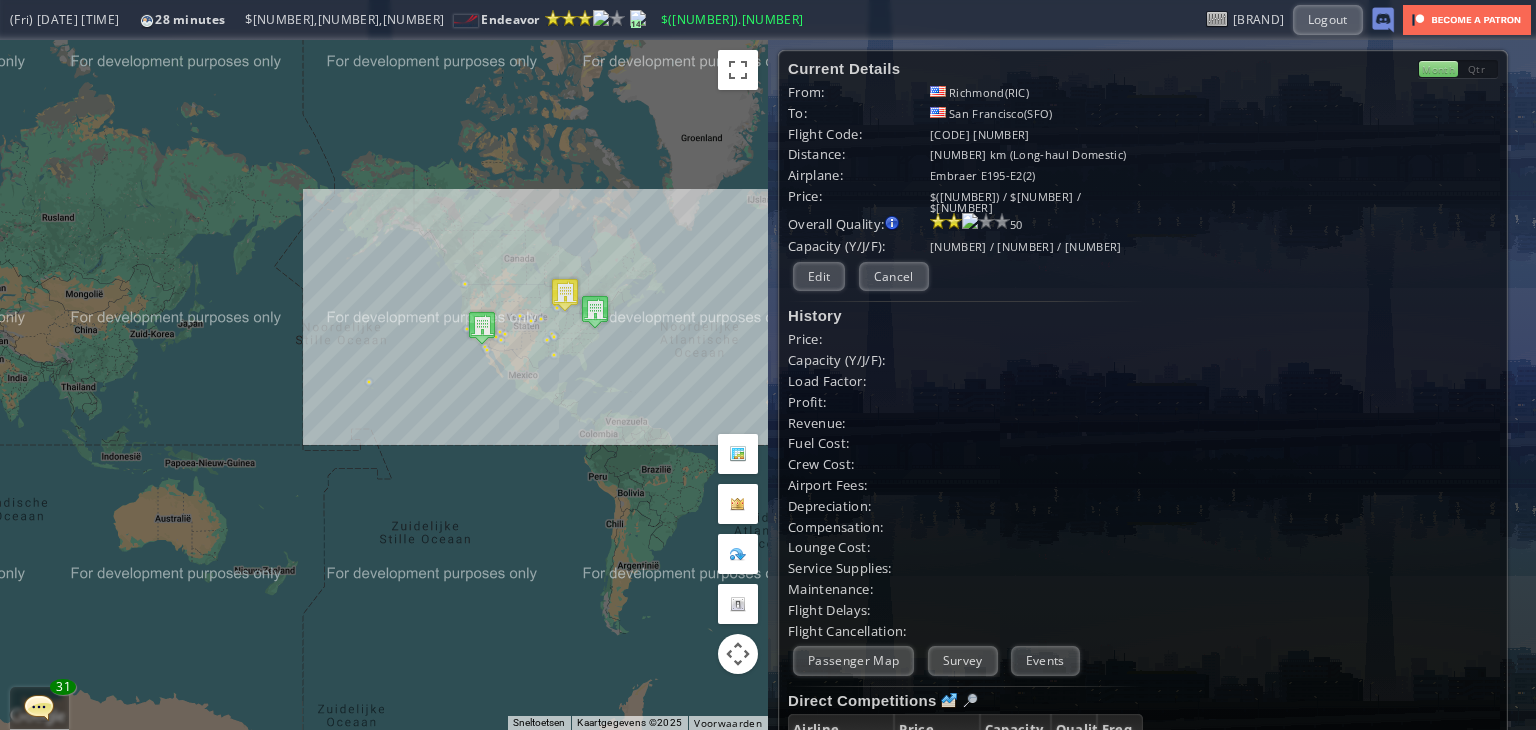 click on "Druk op de pijltoetsen om te navigeren." at bounding box center [384, 385] 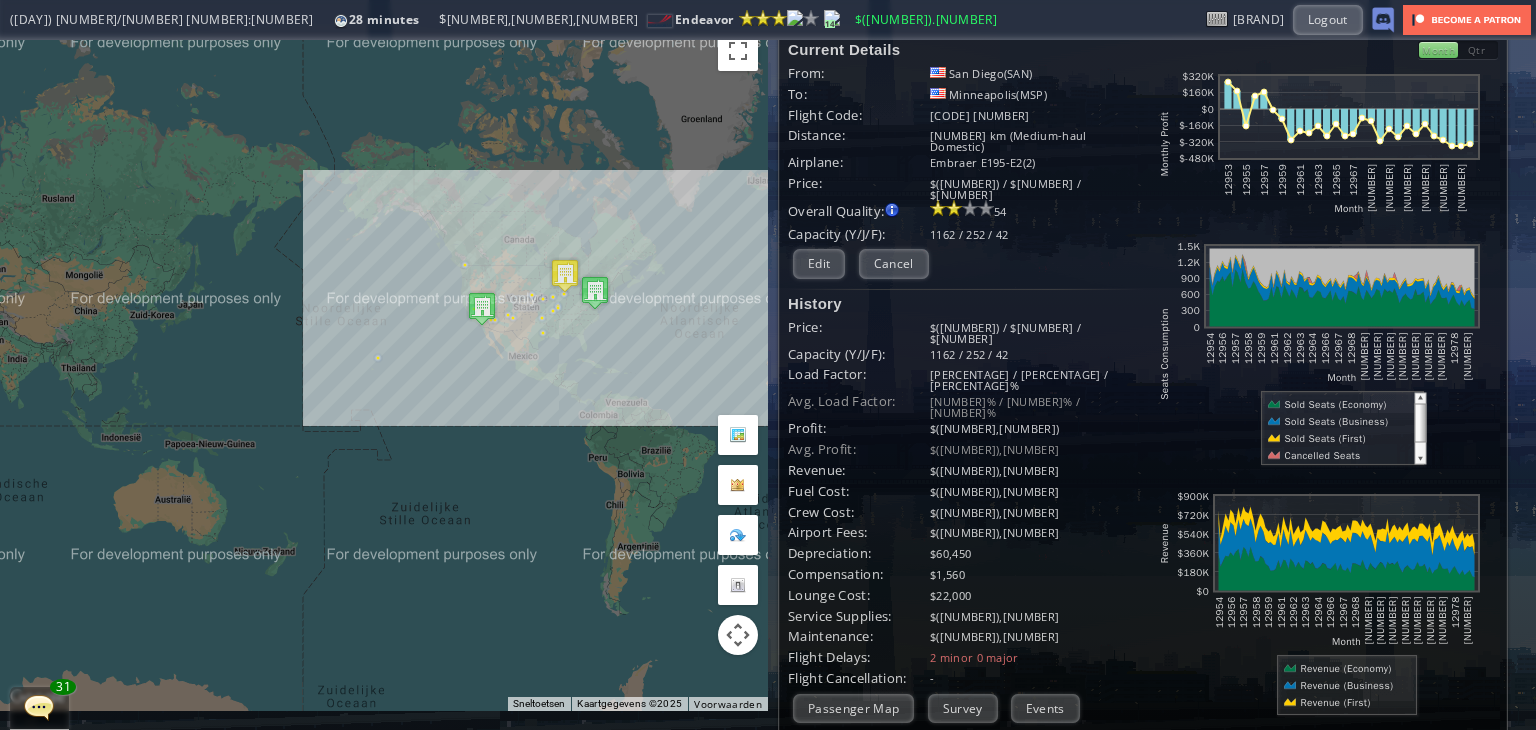 scroll, scrollTop: 0, scrollLeft: 0, axis: both 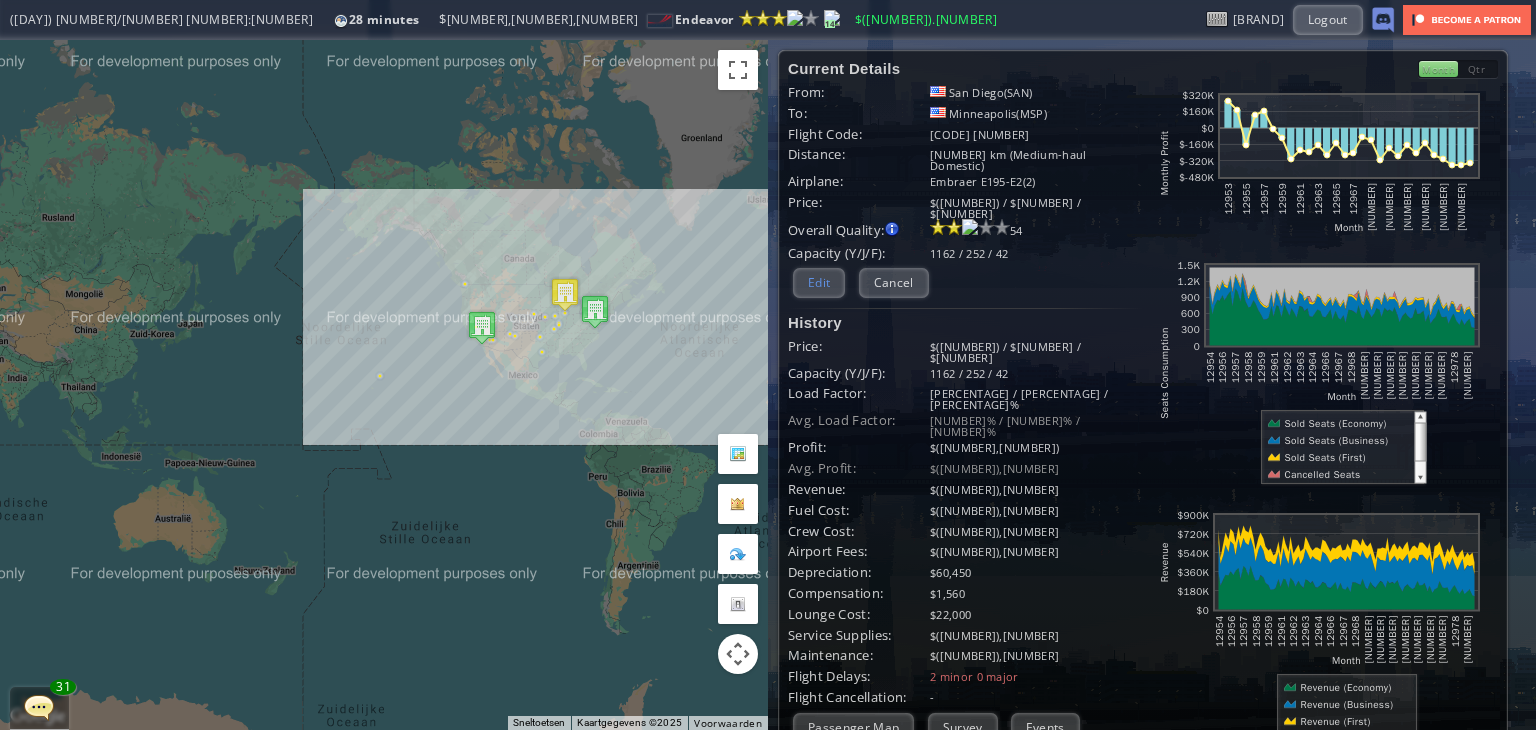 click on "Edit" at bounding box center (819, 282) 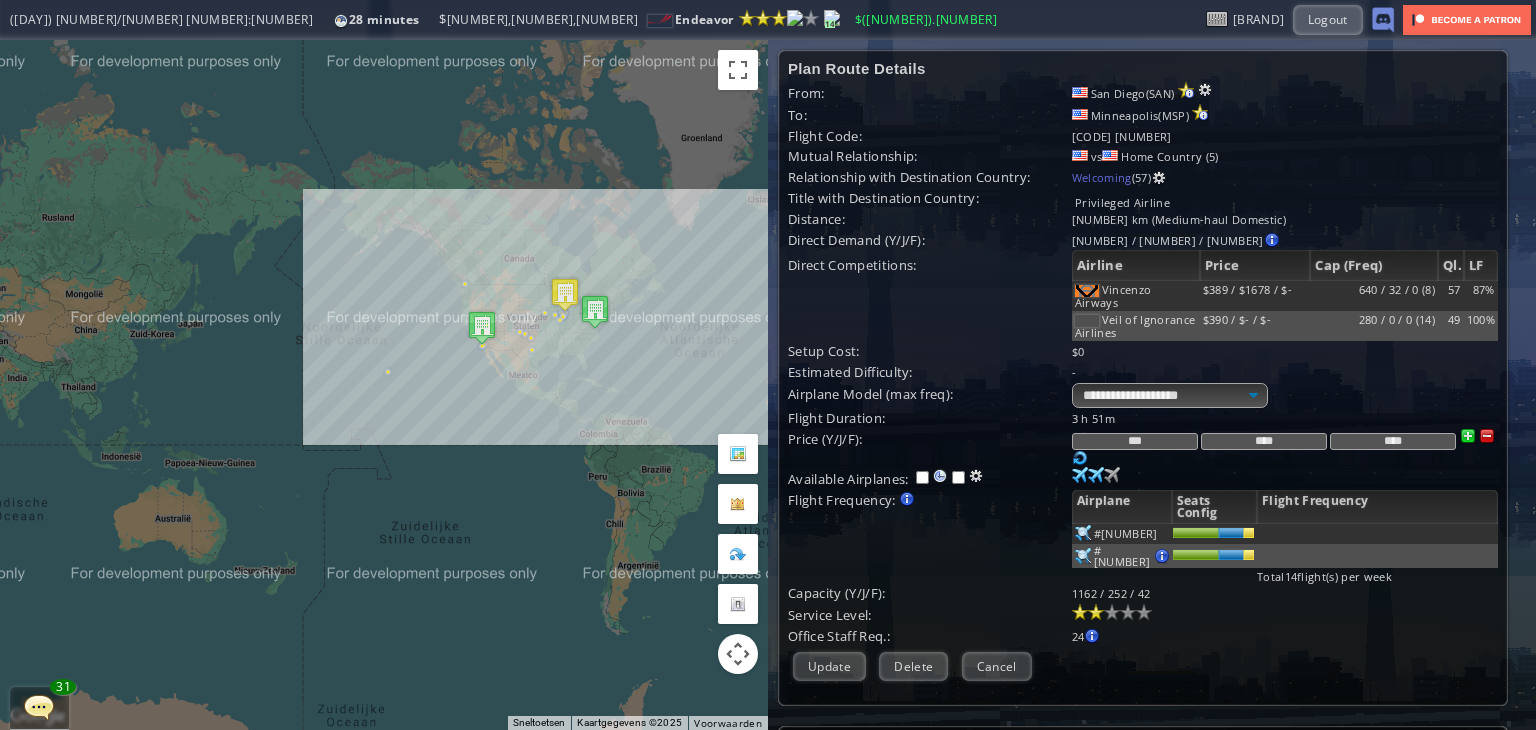 click on "***" at bounding box center [1135, 441] 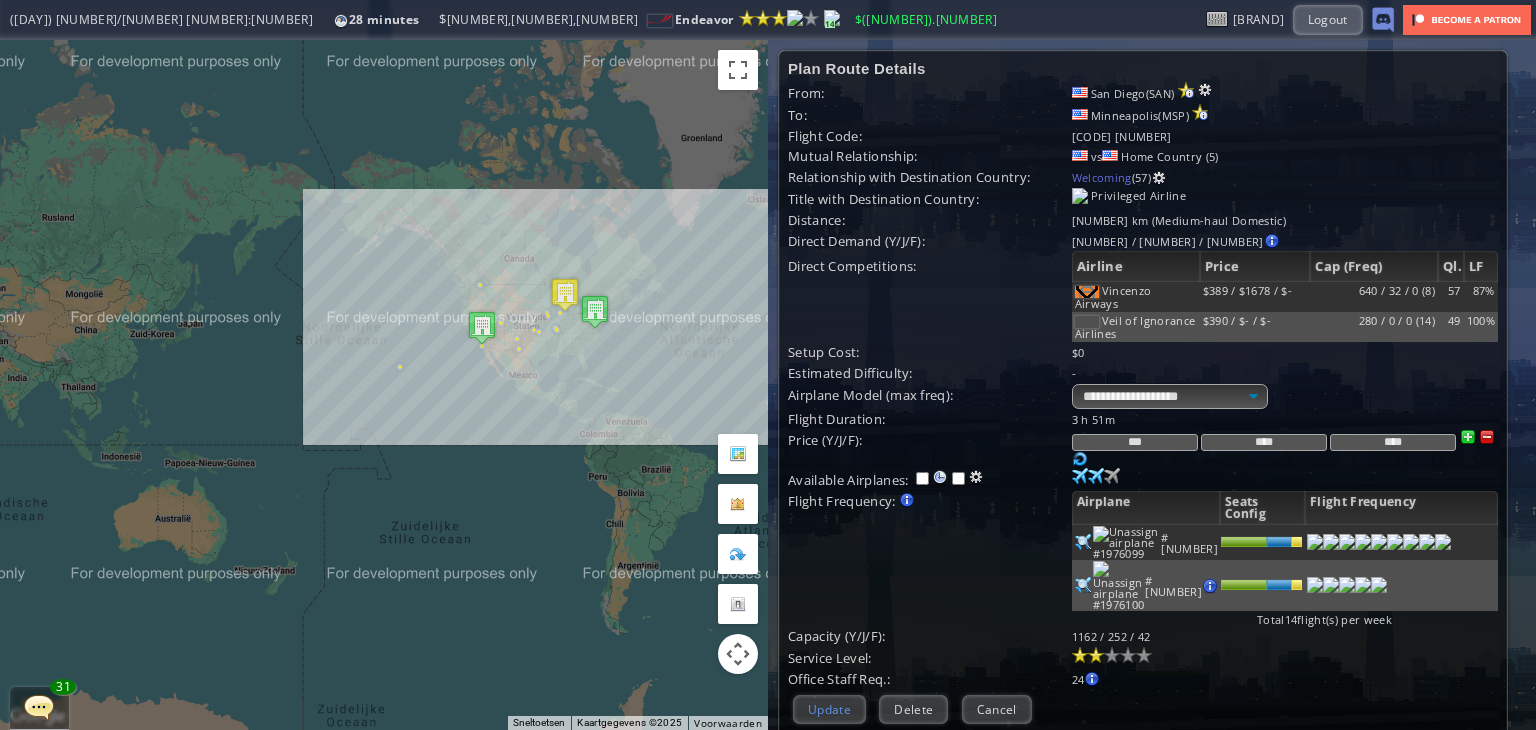 type on "***" 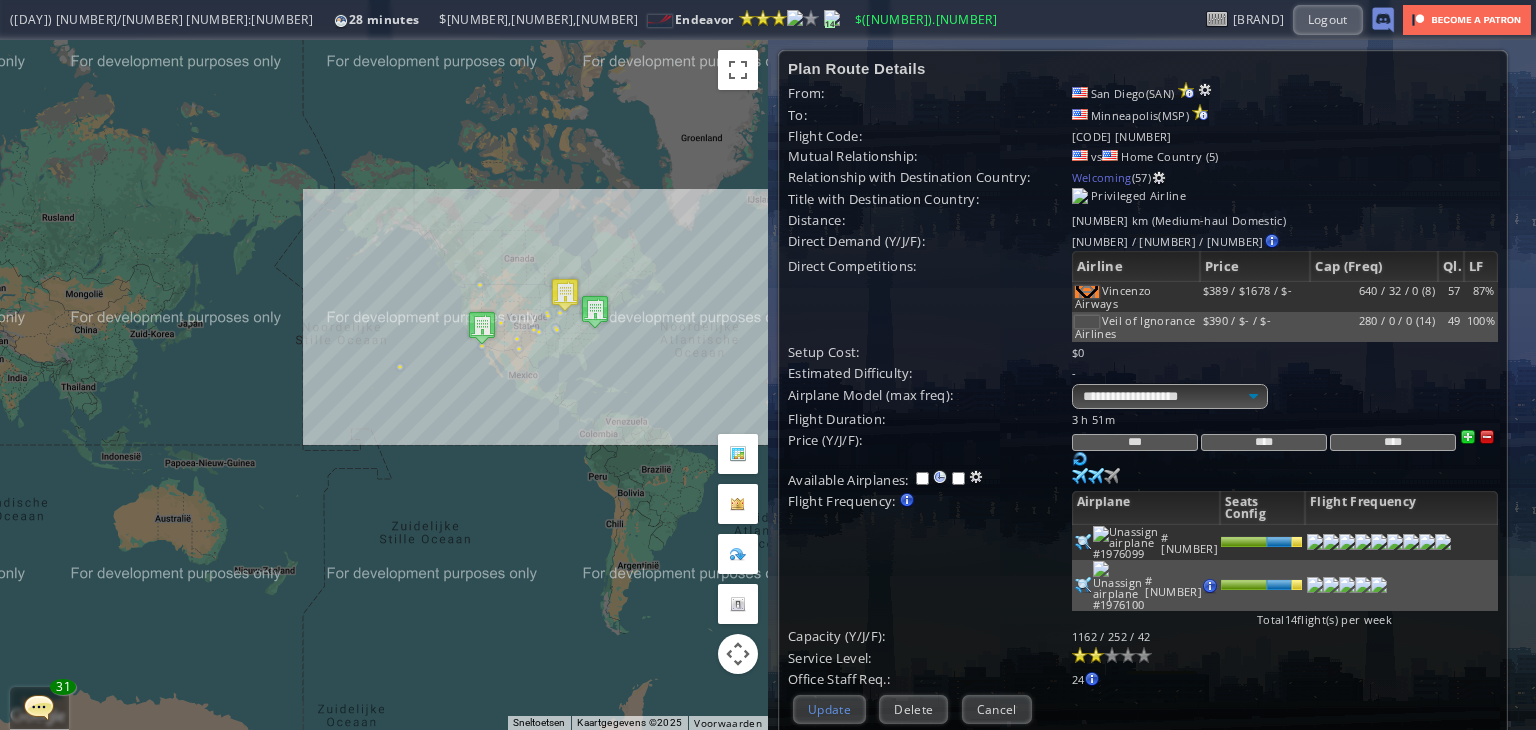 click on "Update" at bounding box center (829, 709) 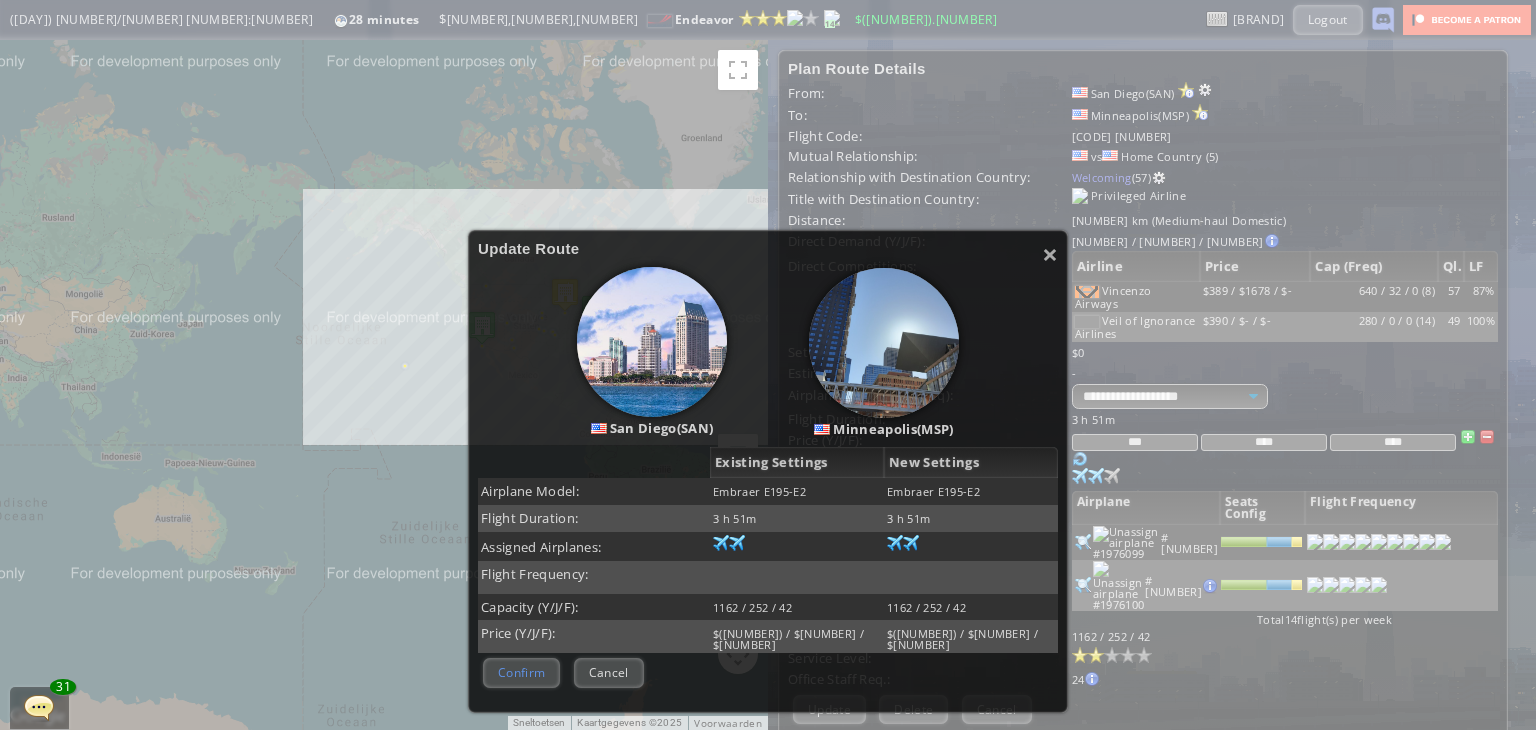 click on "Confirm" at bounding box center [521, 672] 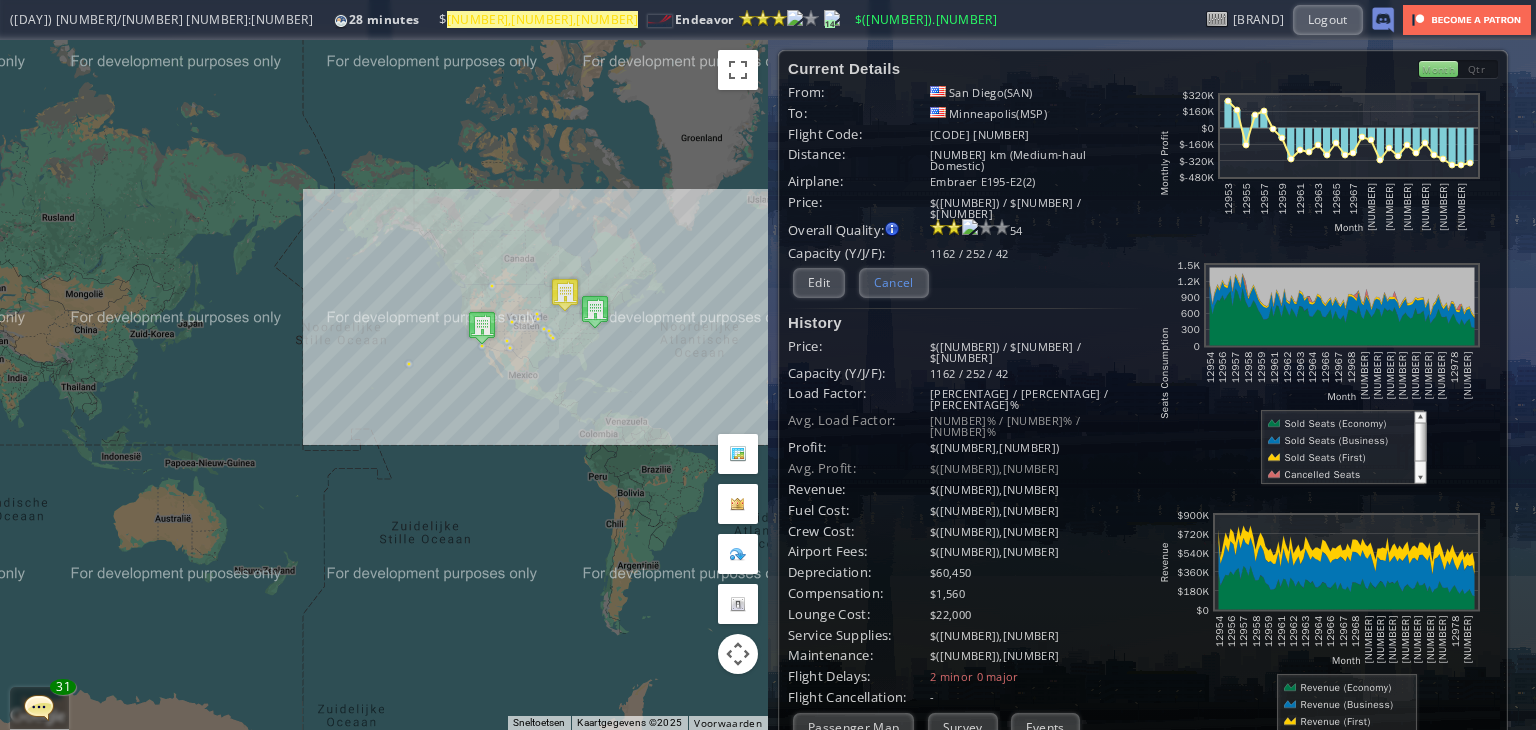 click on "Cancel" at bounding box center (894, 282) 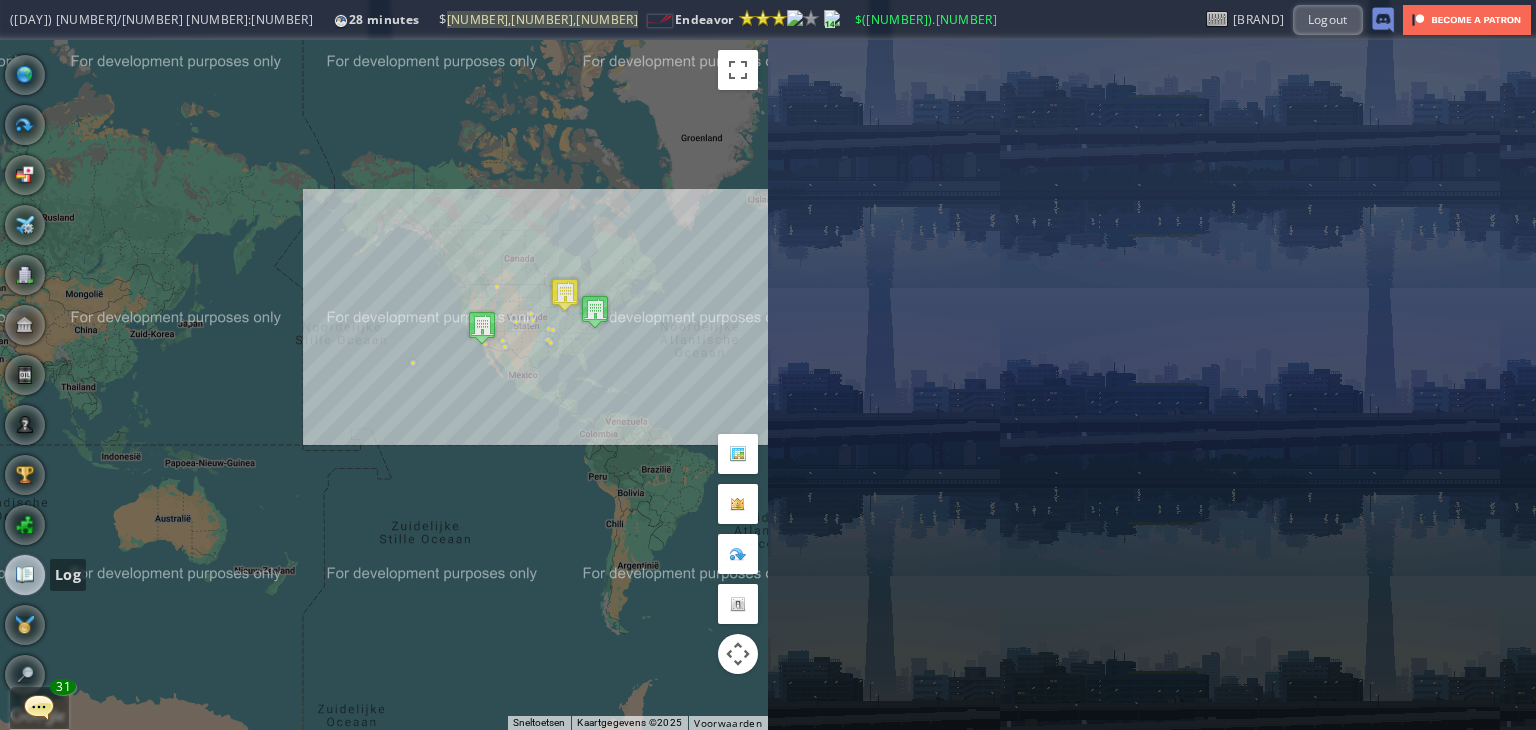 click at bounding box center (25, 575) 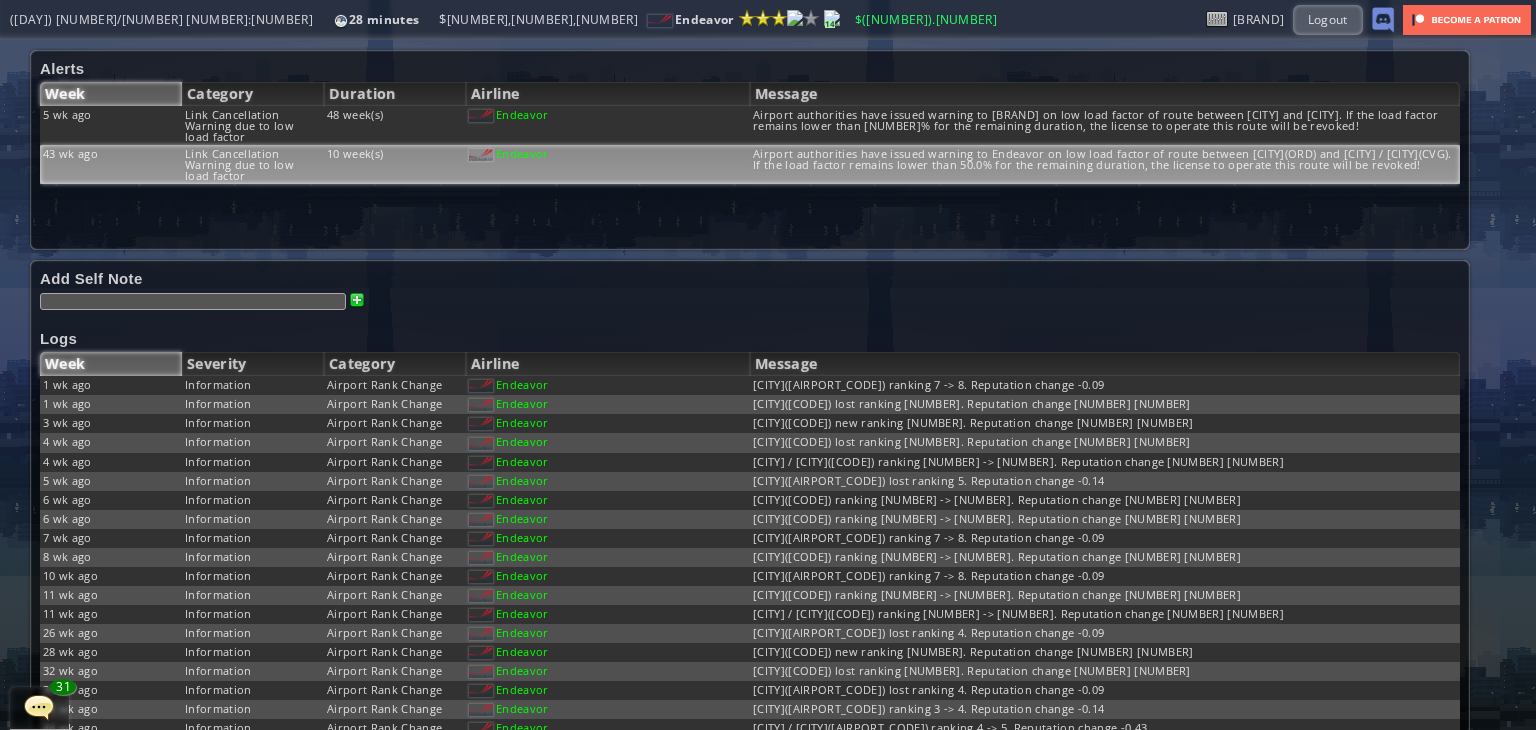 click on "Airport authorities have issued warning to Endeavor on low load factor of route between [CITY](ORD) and [CITY] / [CITY](CVG). If the load factor remains lower than 50.0% for the remaining duration, the license to operate this route will be revoked!" at bounding box center (1105, 125) 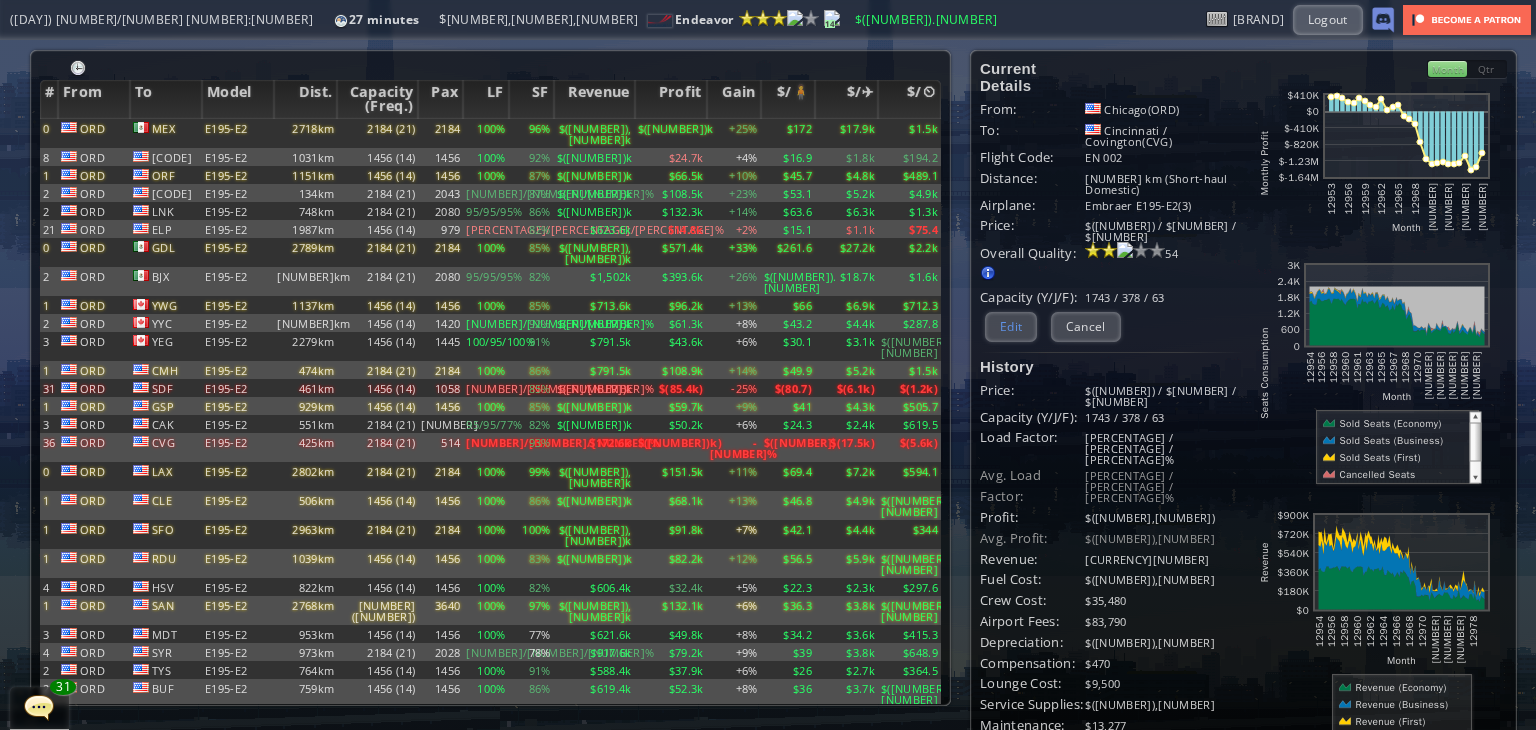 click on "Edit" at bounding box center [1011, 326] 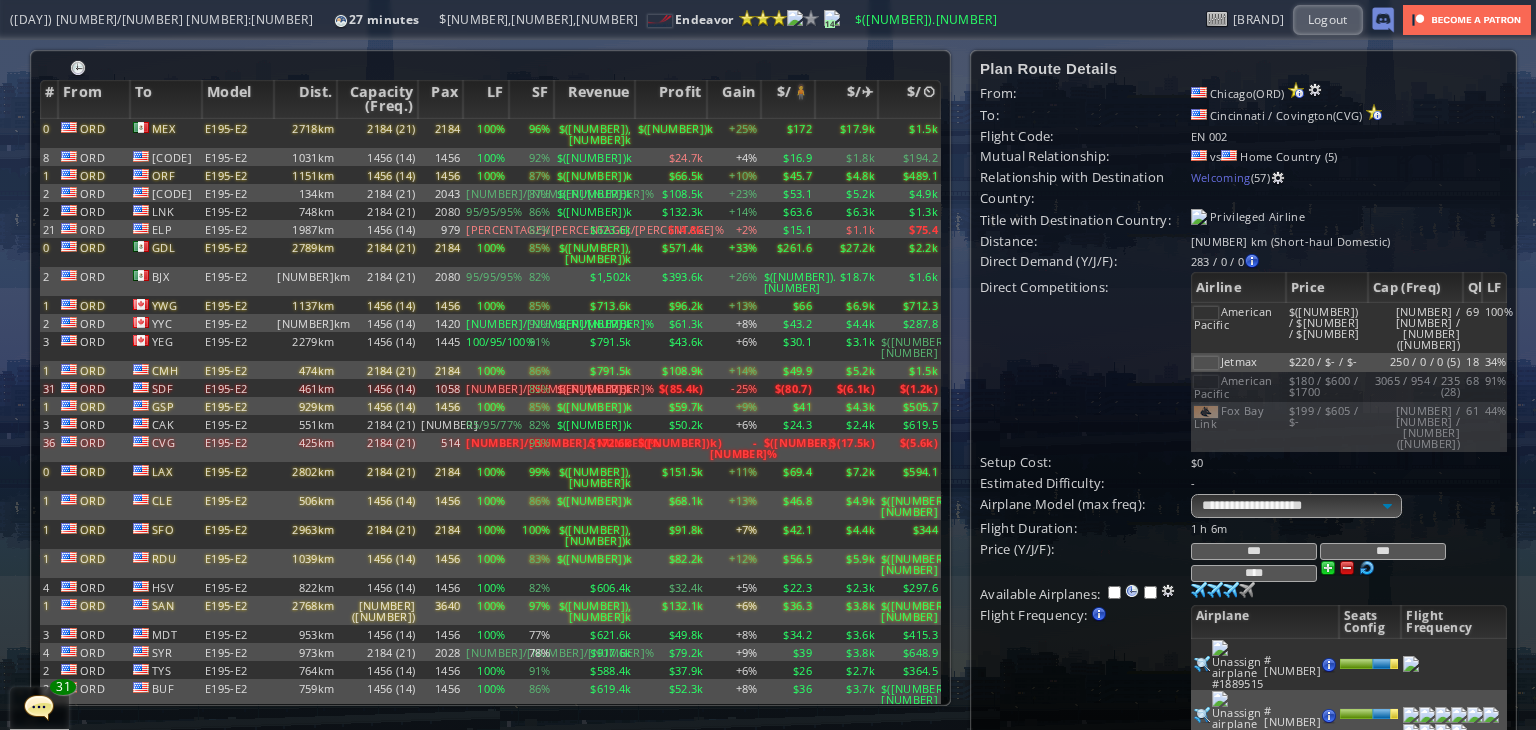 click on "***" at bounding box center (1254, 551) 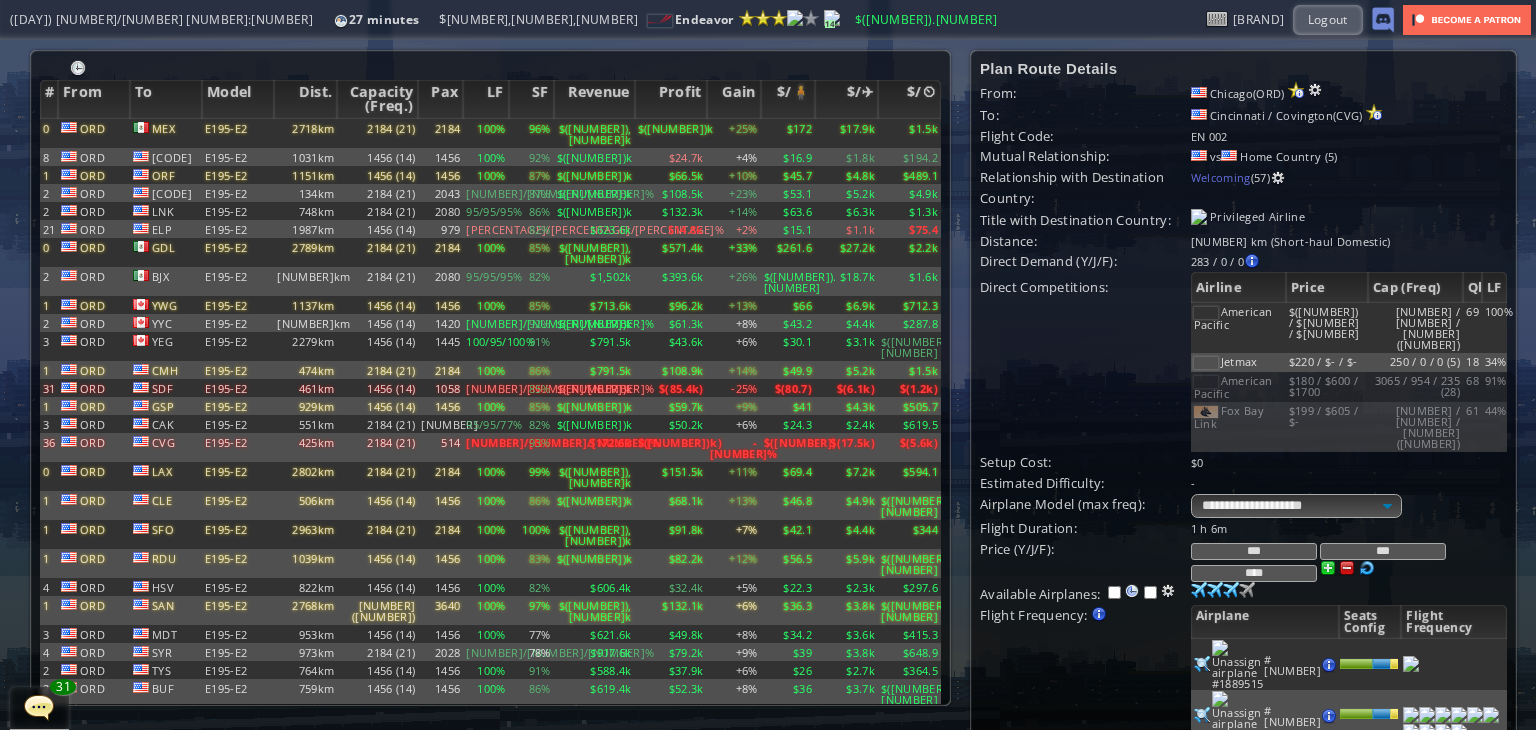 type on "***" 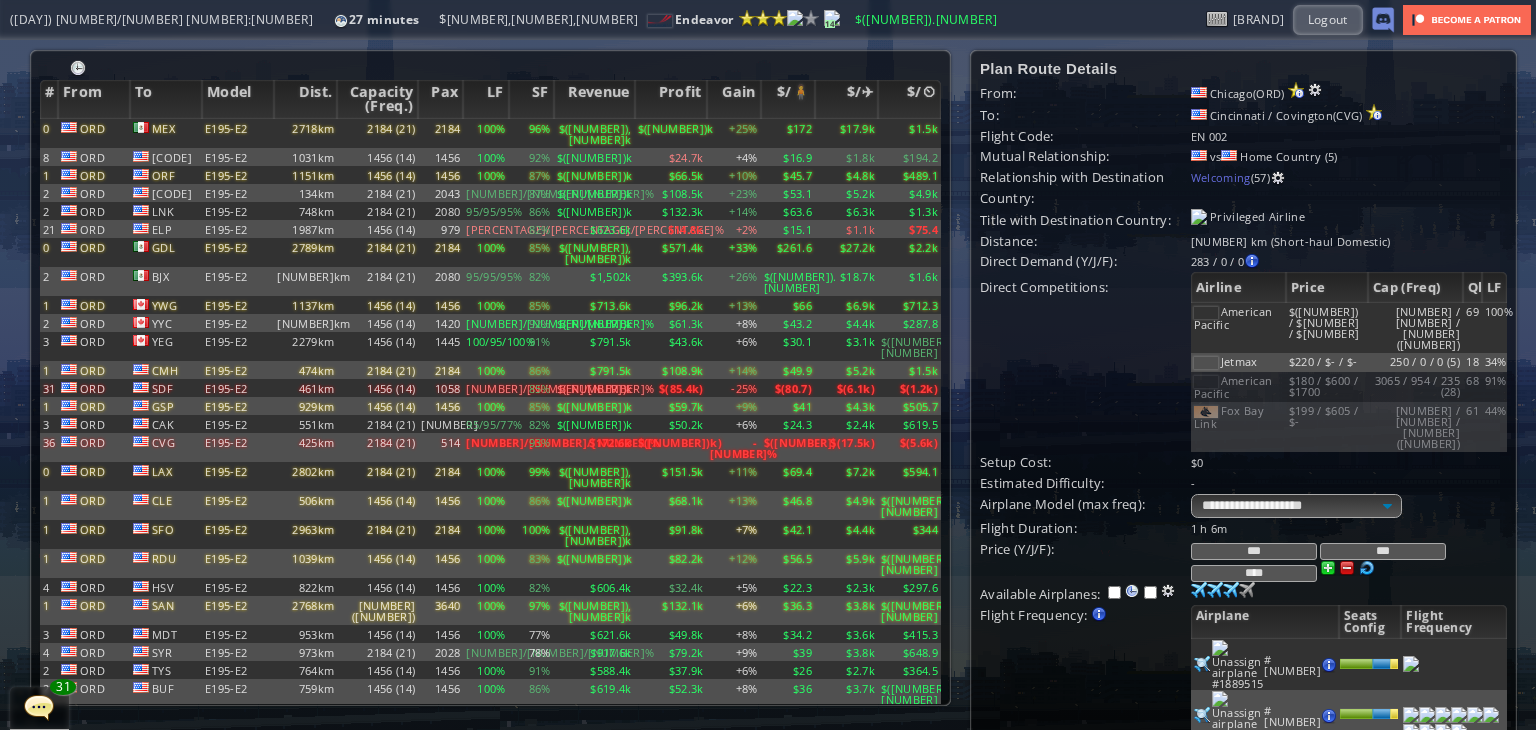 click on "***" at bounding box center [1383, 551] 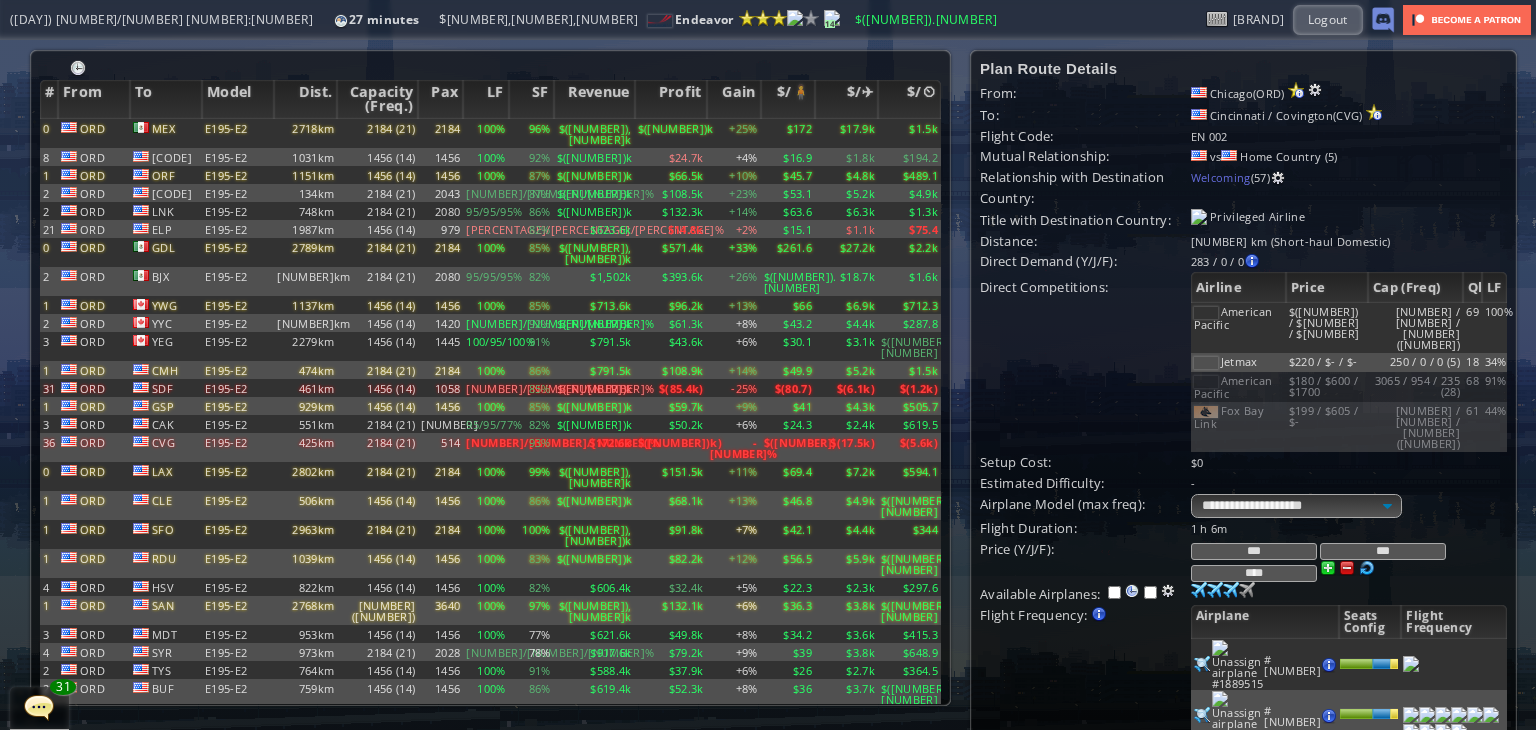 type on "***" 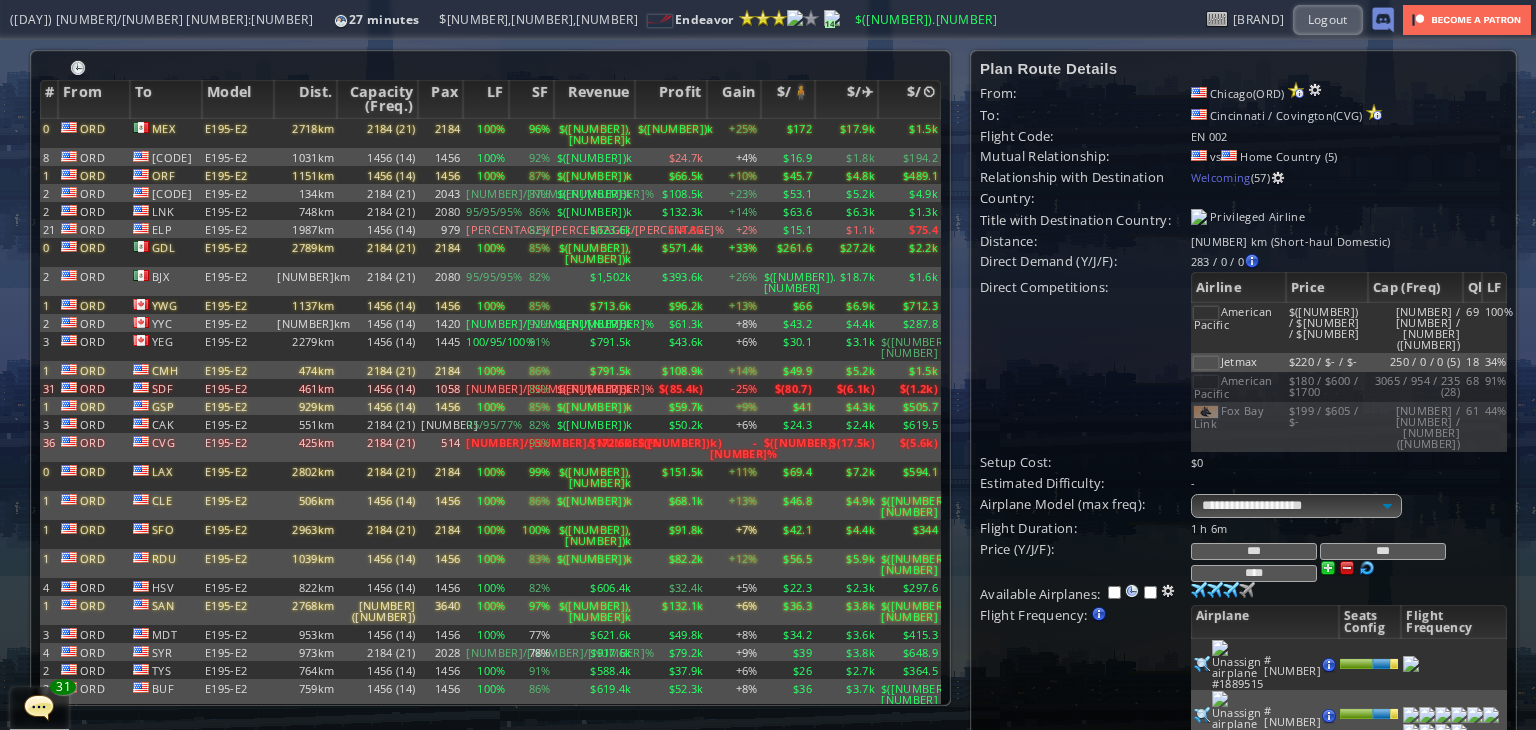 drag, startPoint x: 1263, startPoint y: 544, endPoint x: 1225, endPoint y: 545, distance: 38.013157 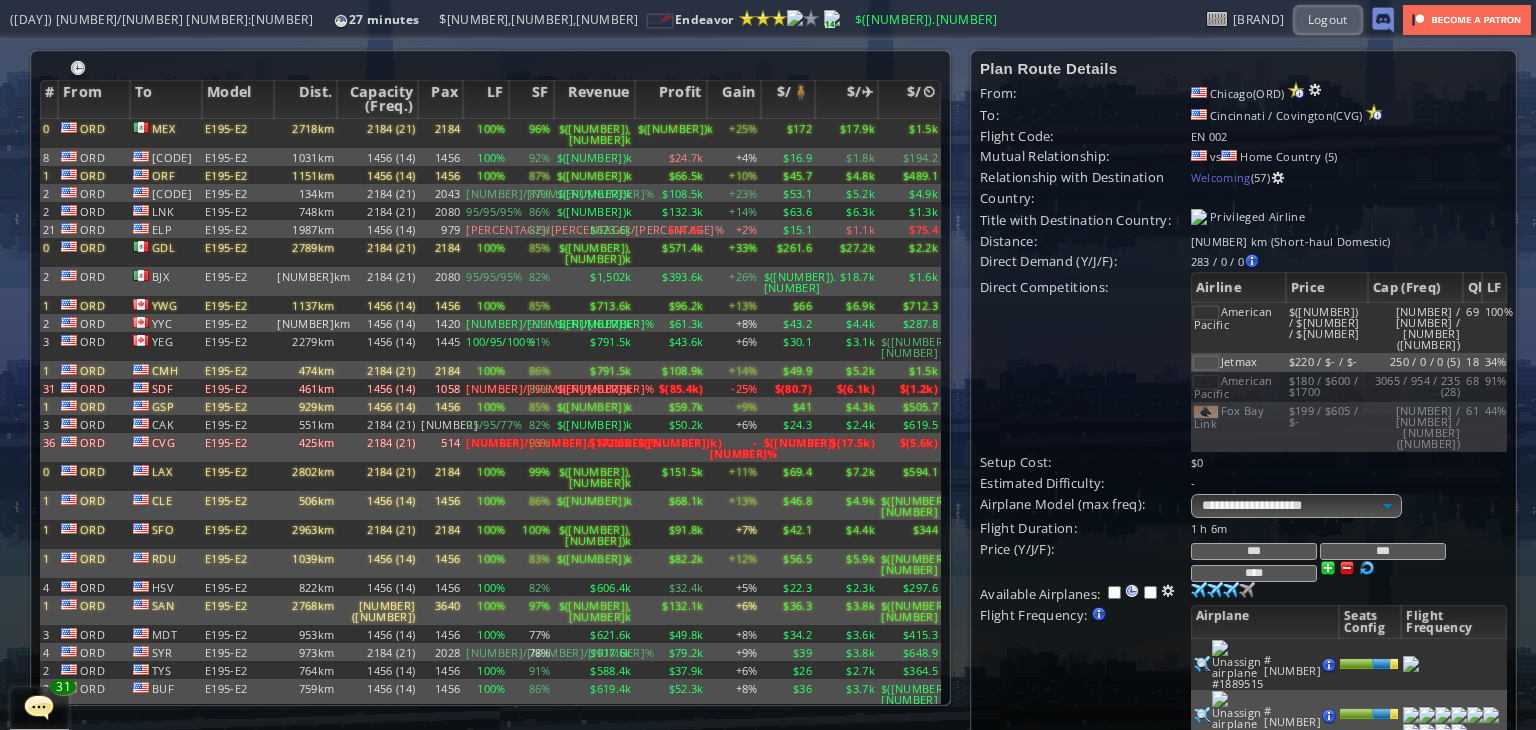 click on "****" at bounding box center (1254, 573) 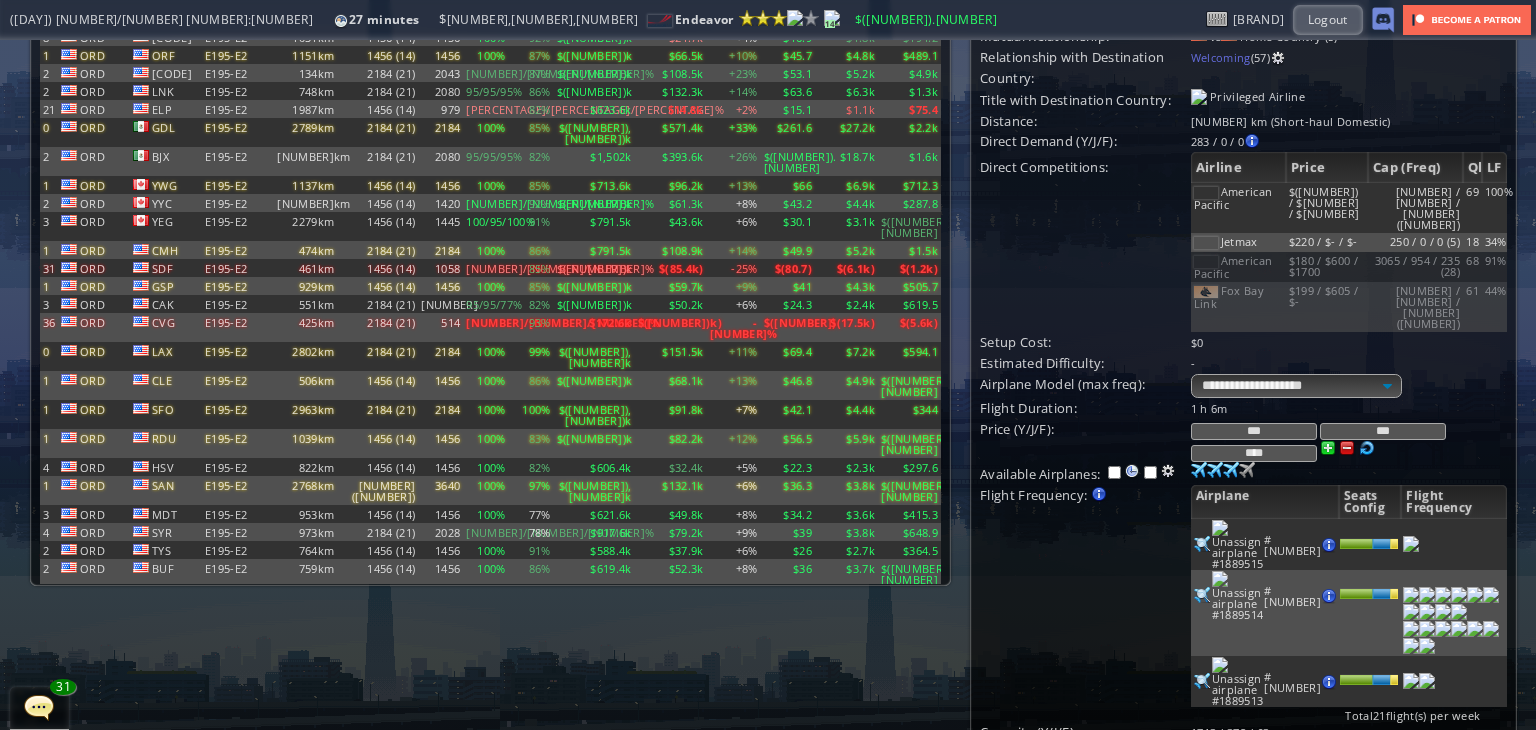 scroll, scrollTop: 200, scrollLeft: 0, axis: vertical 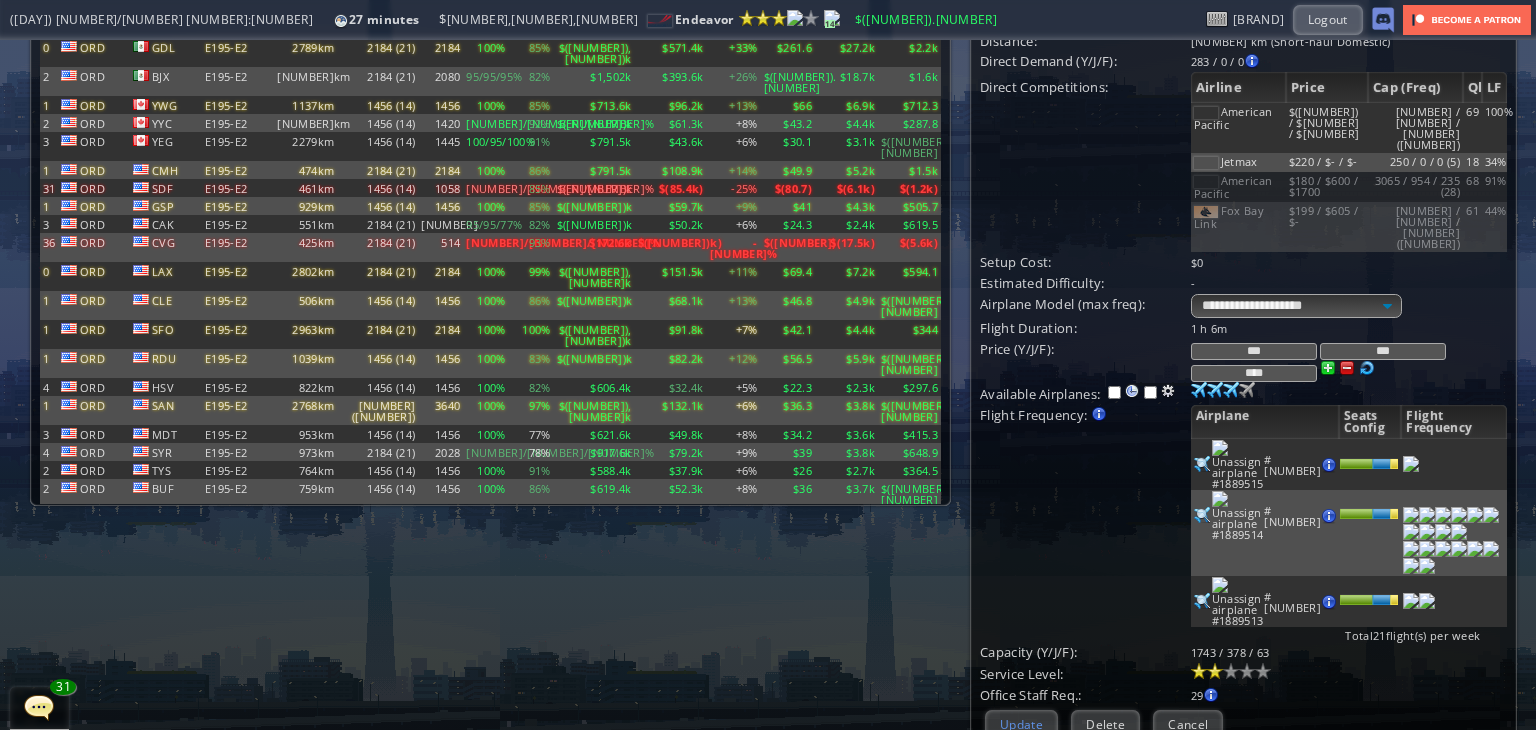type on "****" 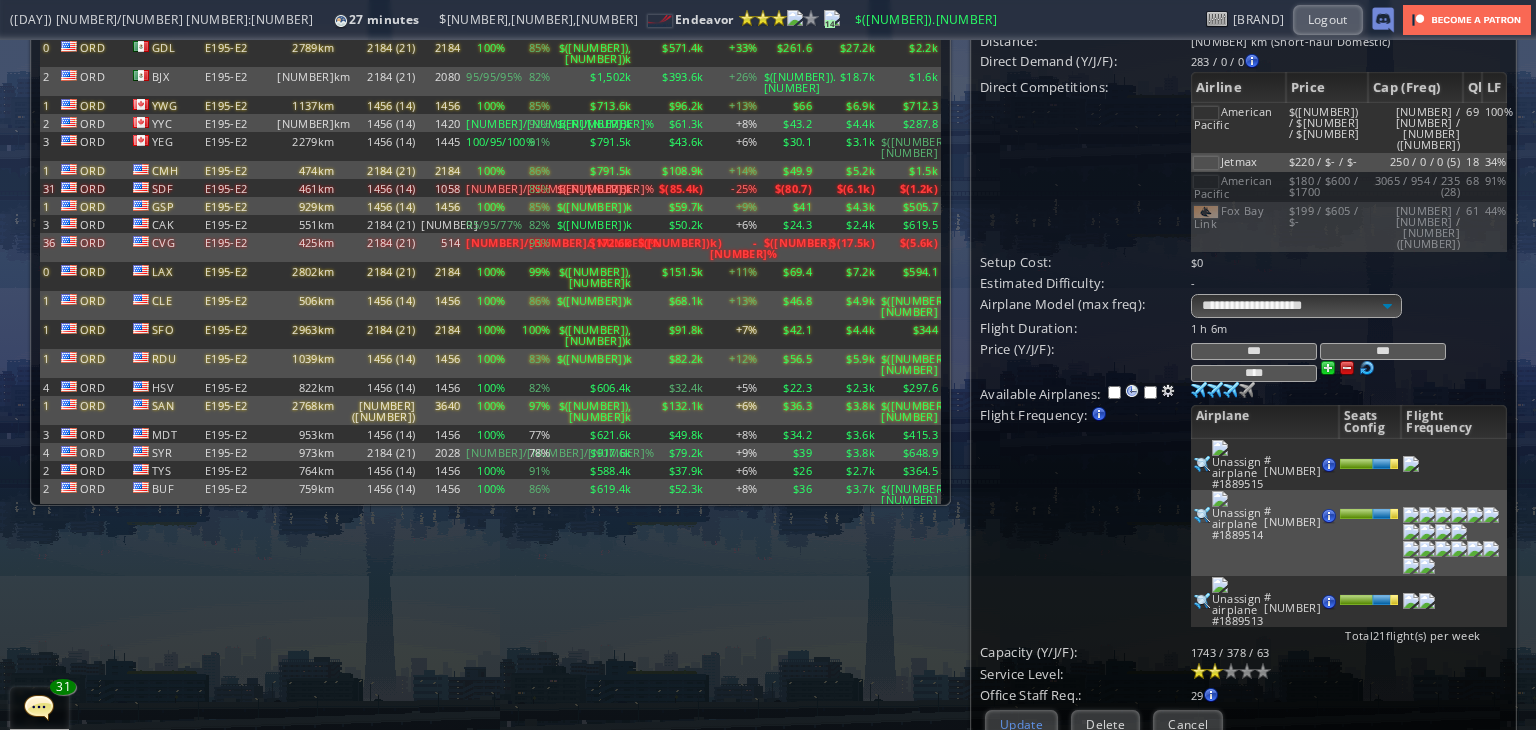 click on "Update" at bounding box center [1021, 724] 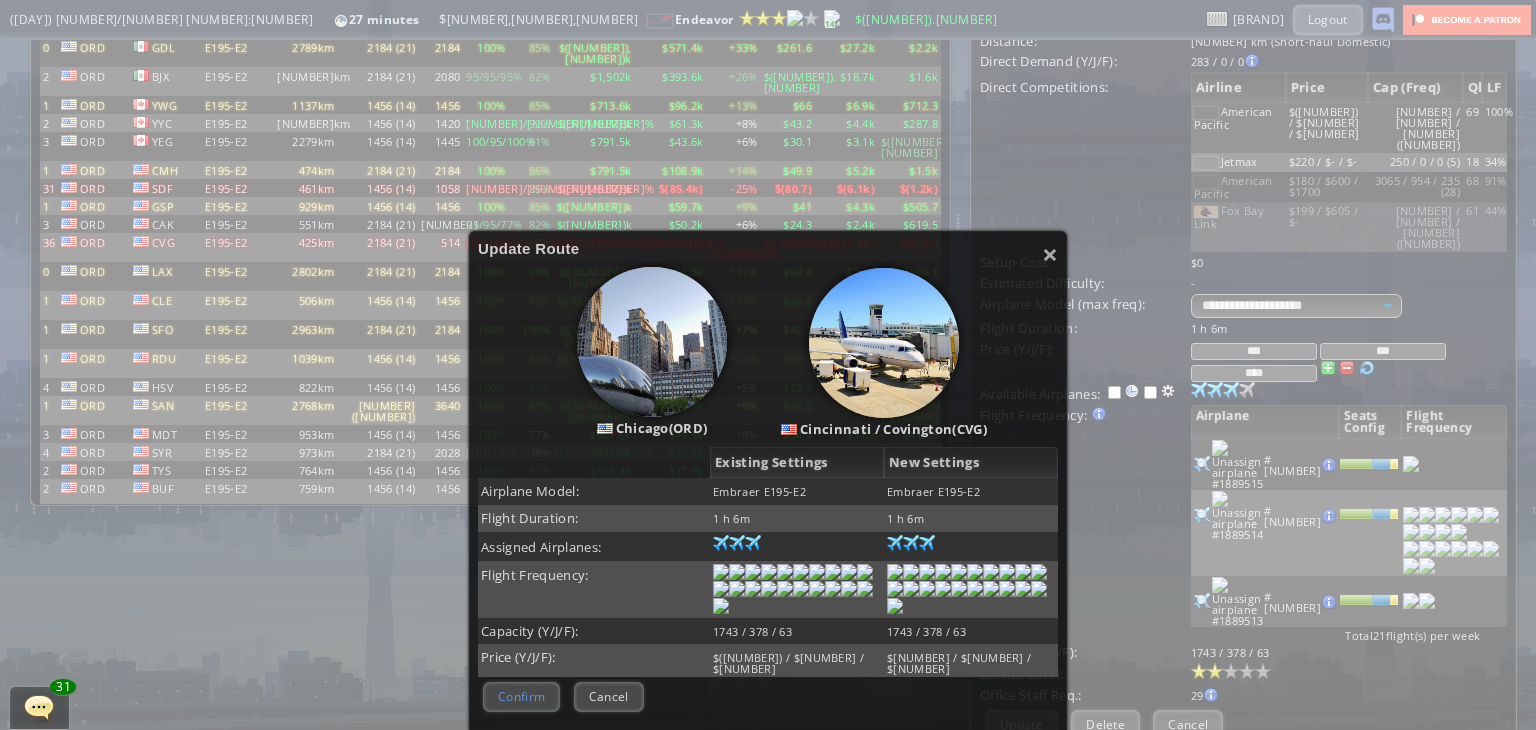 click on "Confirm" at bounding box center [521, 696] 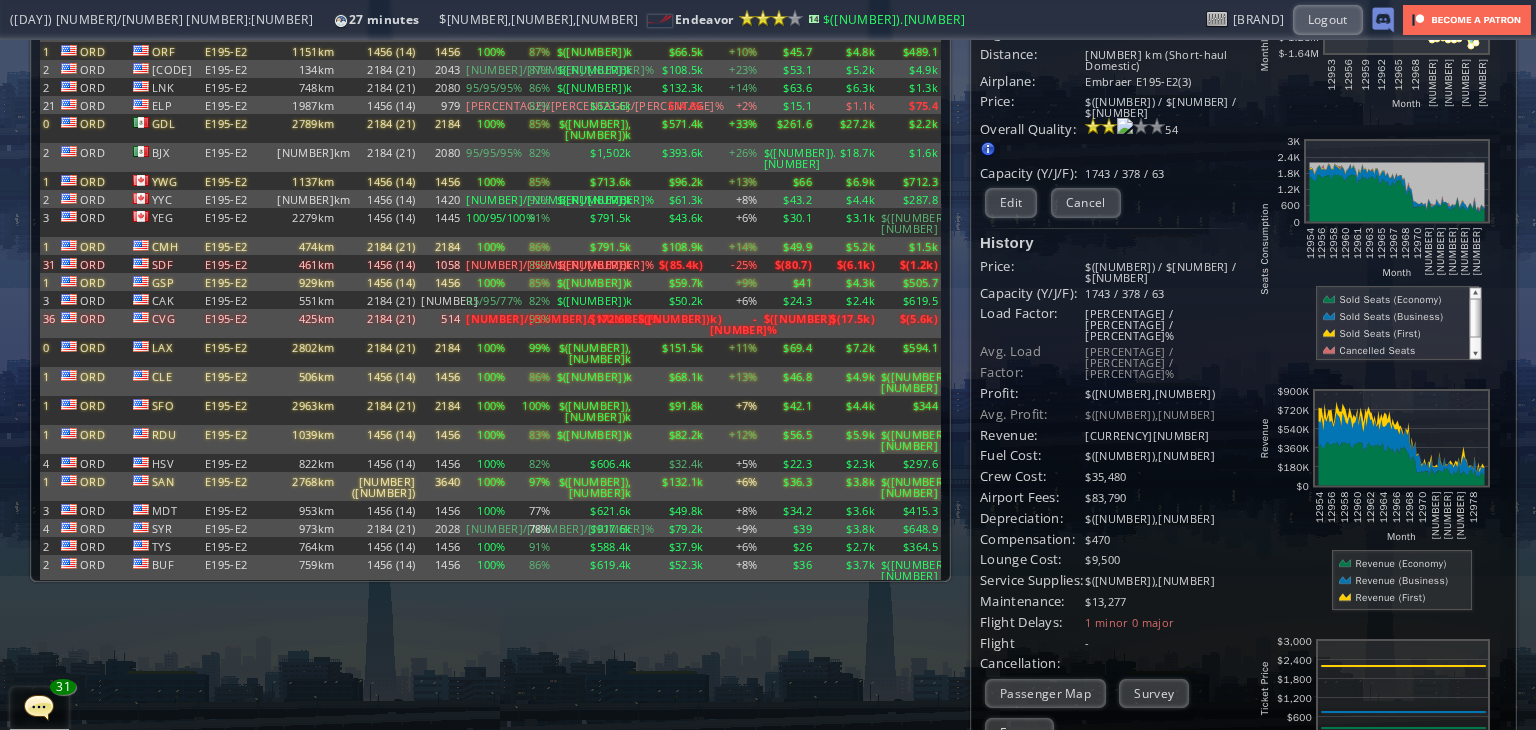 scroll, scrollTop: 0, scrollLeft: 0, axis: both 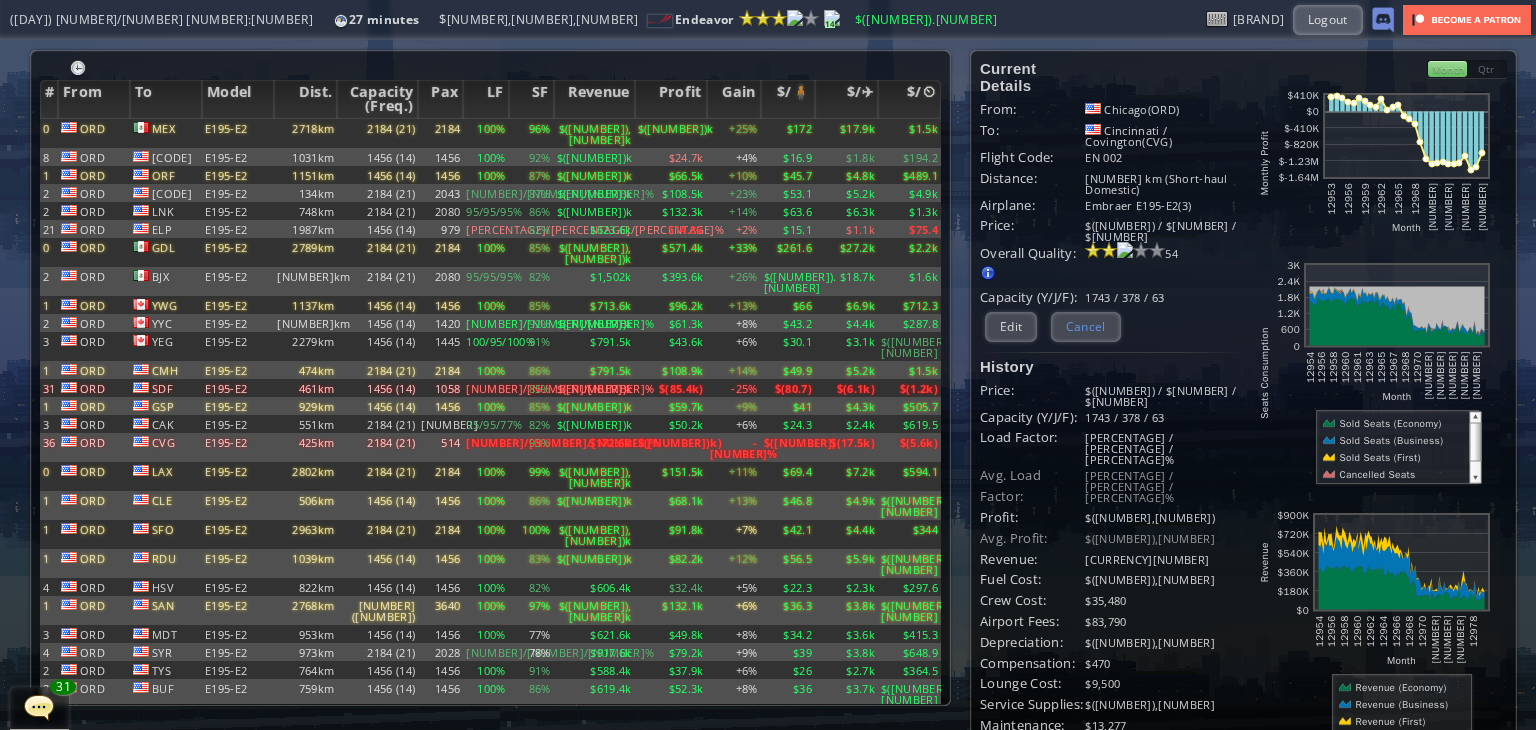 click on "Cancel" at bounding box center (1086, 326) 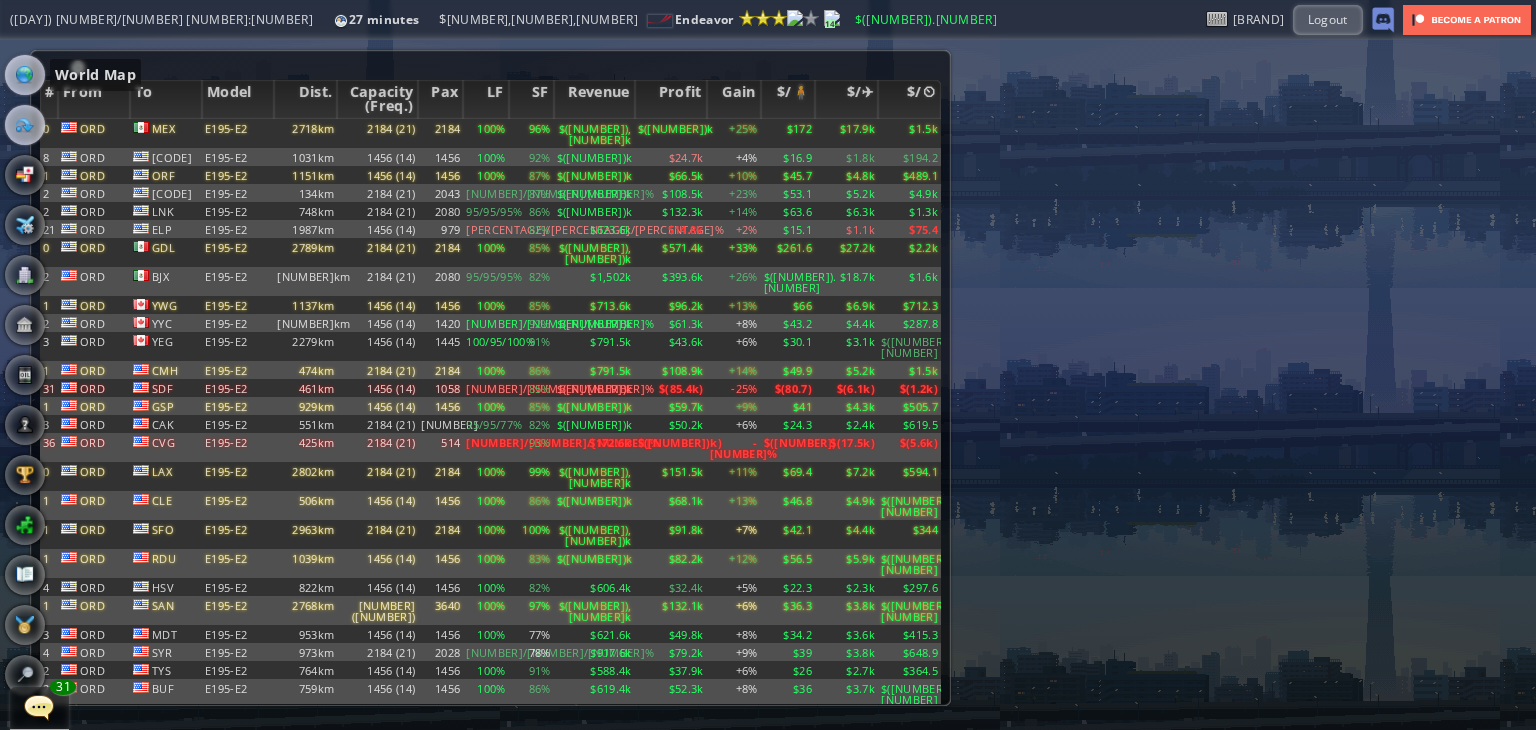 click at bounding box center (25, 75) 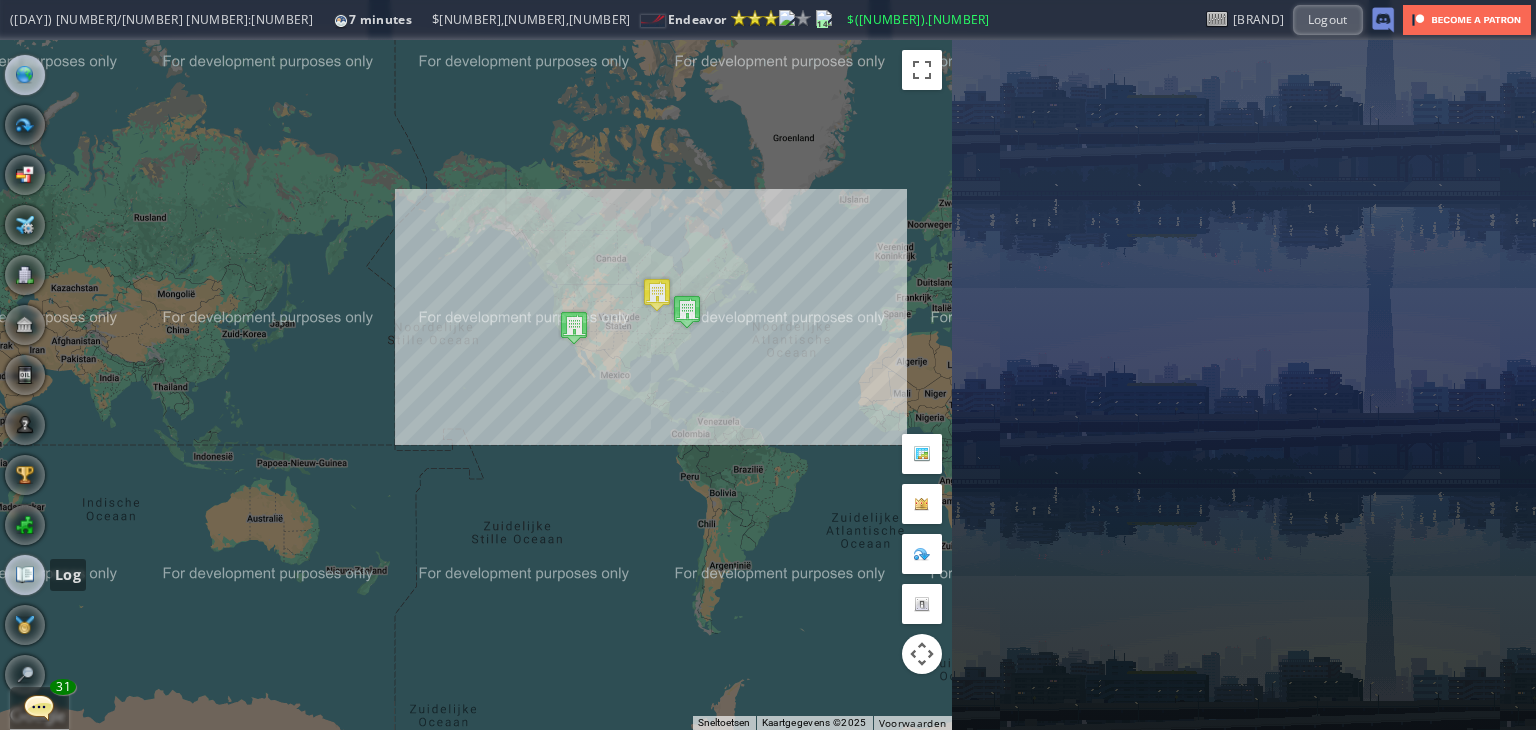 click at bounding box center (25, 575) 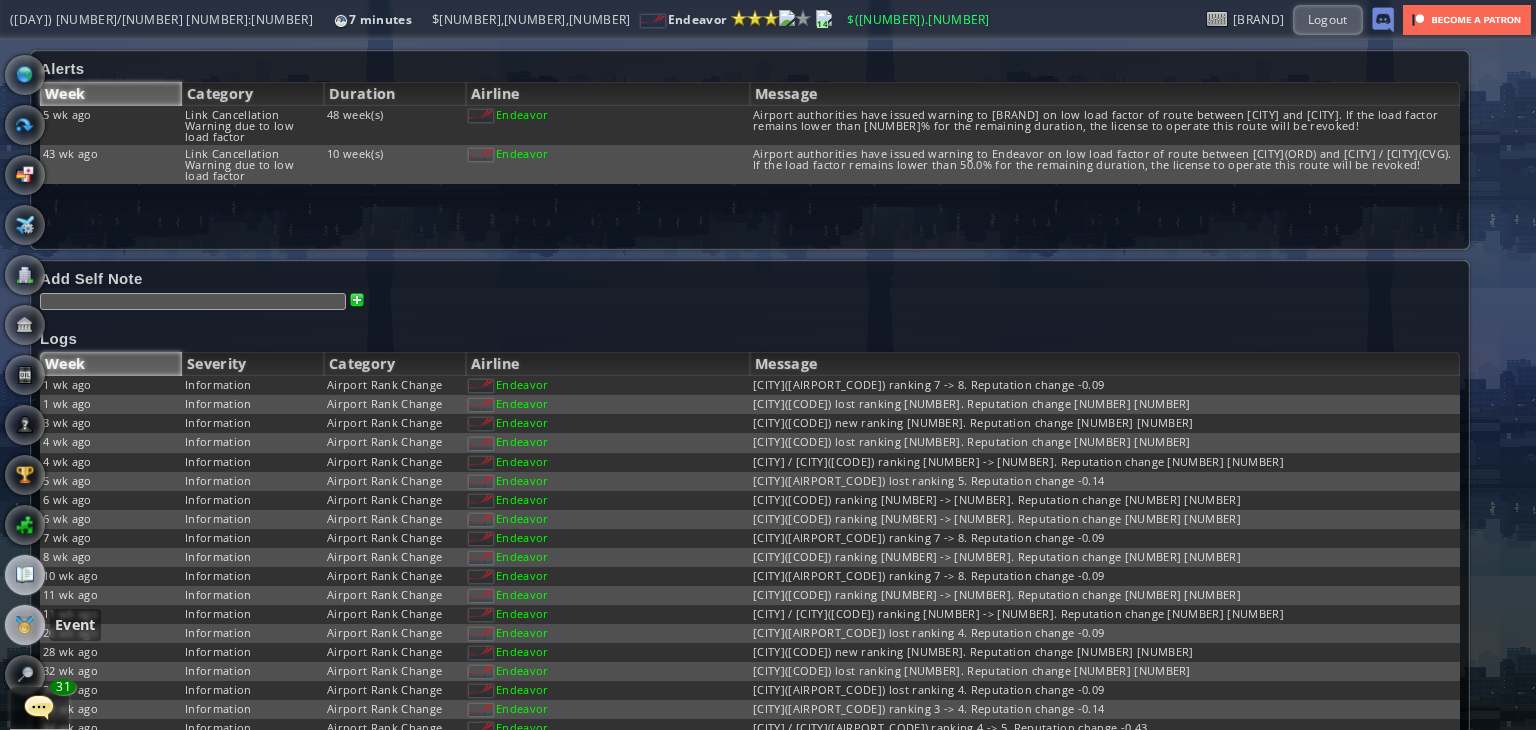 click at bounding box center (25, 625) 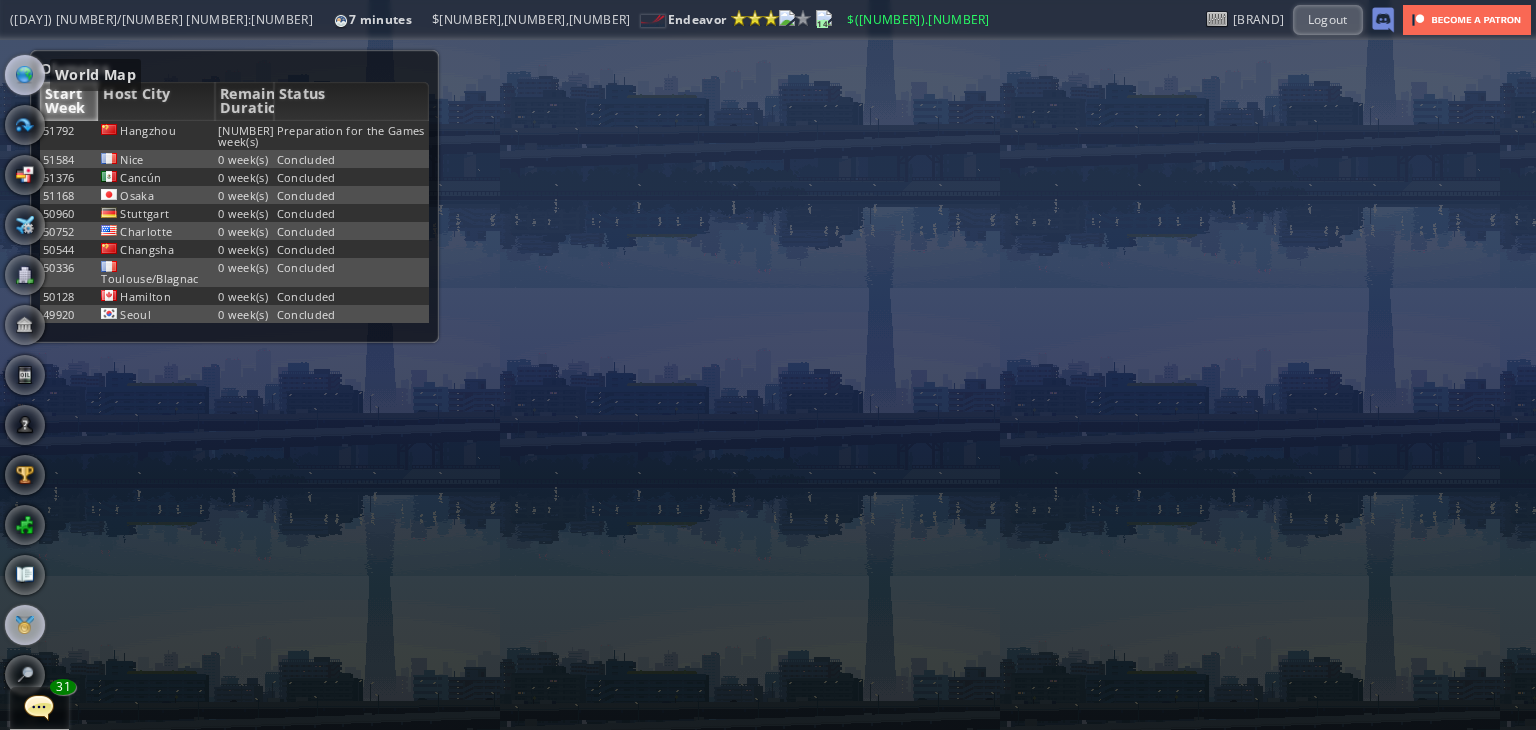 click at bounding box center [25, 75] 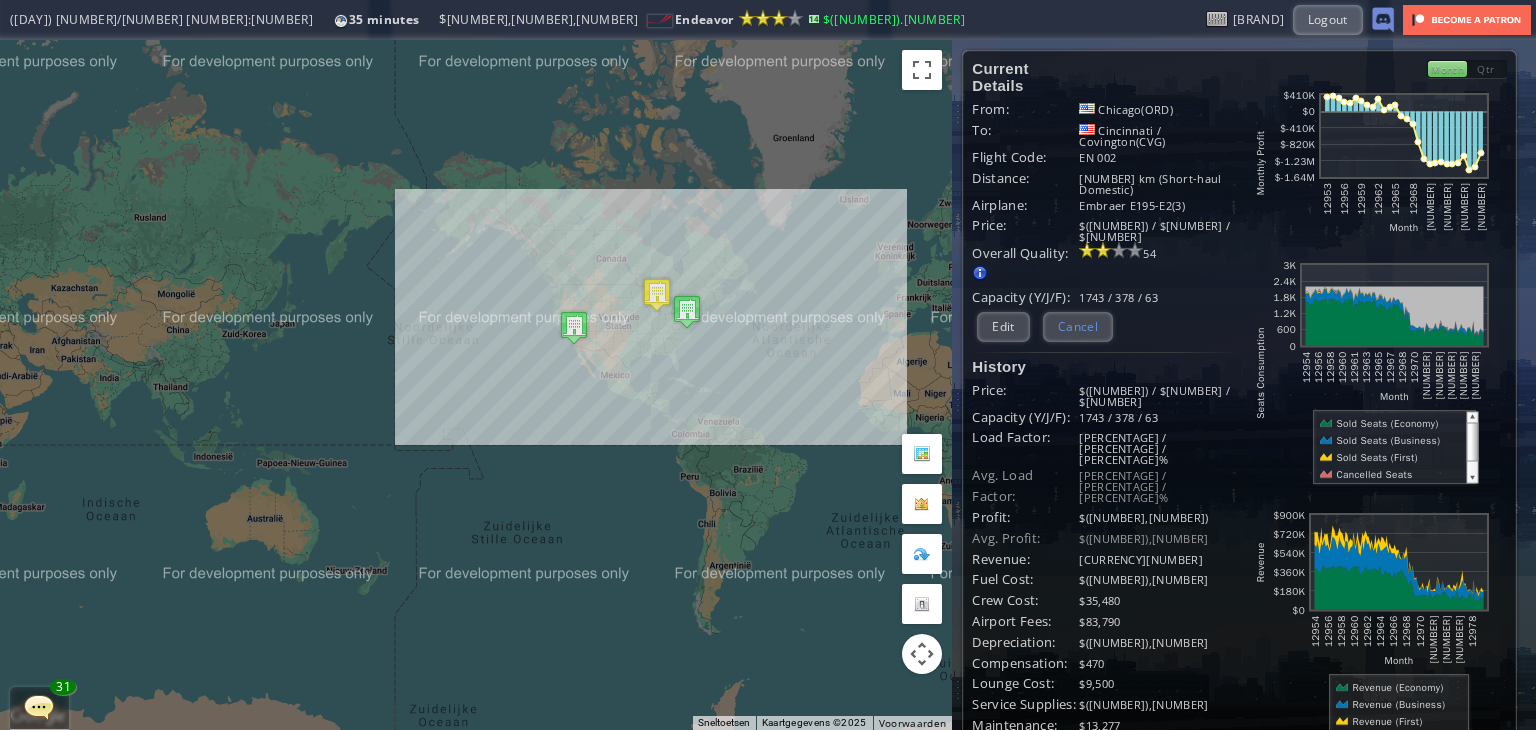 click on "Cancel" at bounding box center (1078, 326) 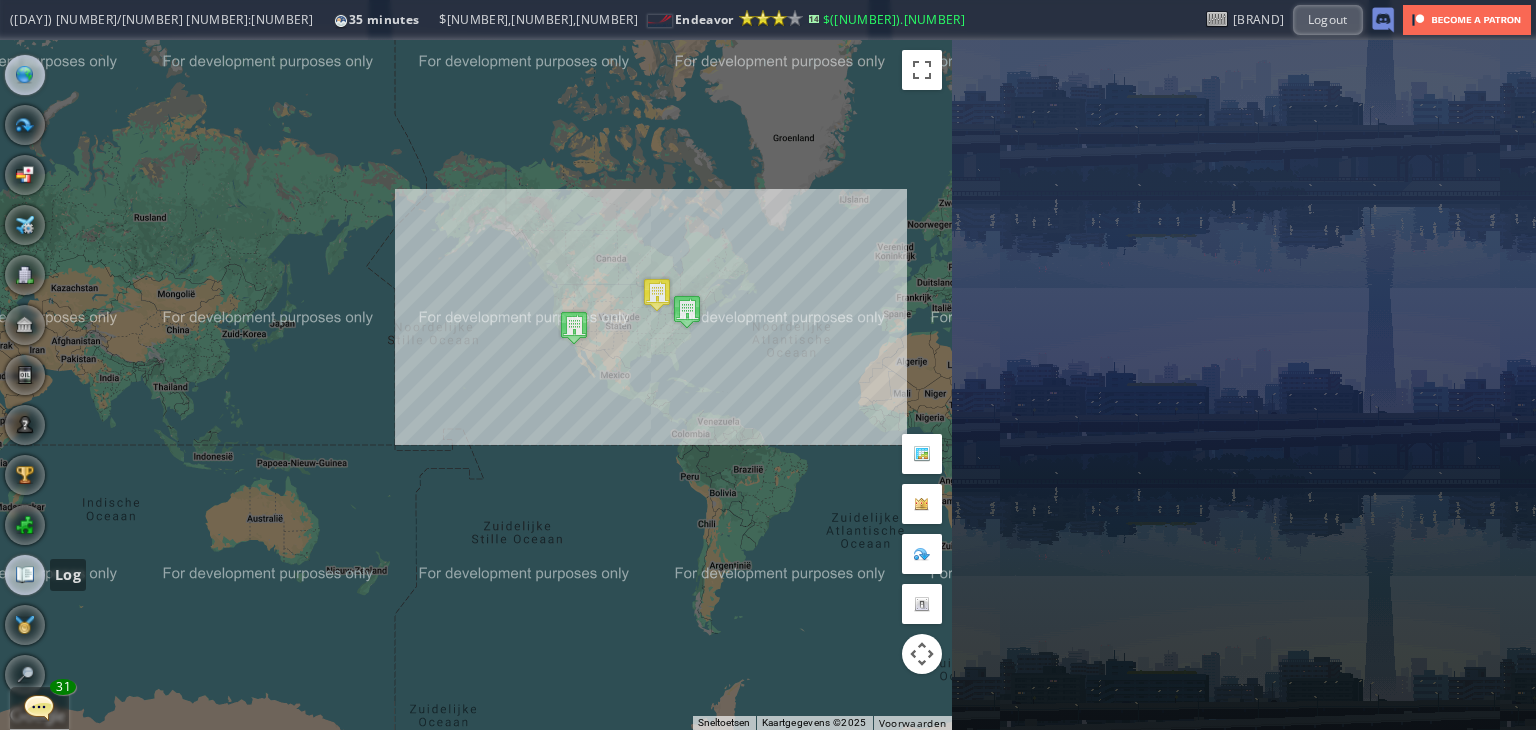 click at bounding box center (25, 575) 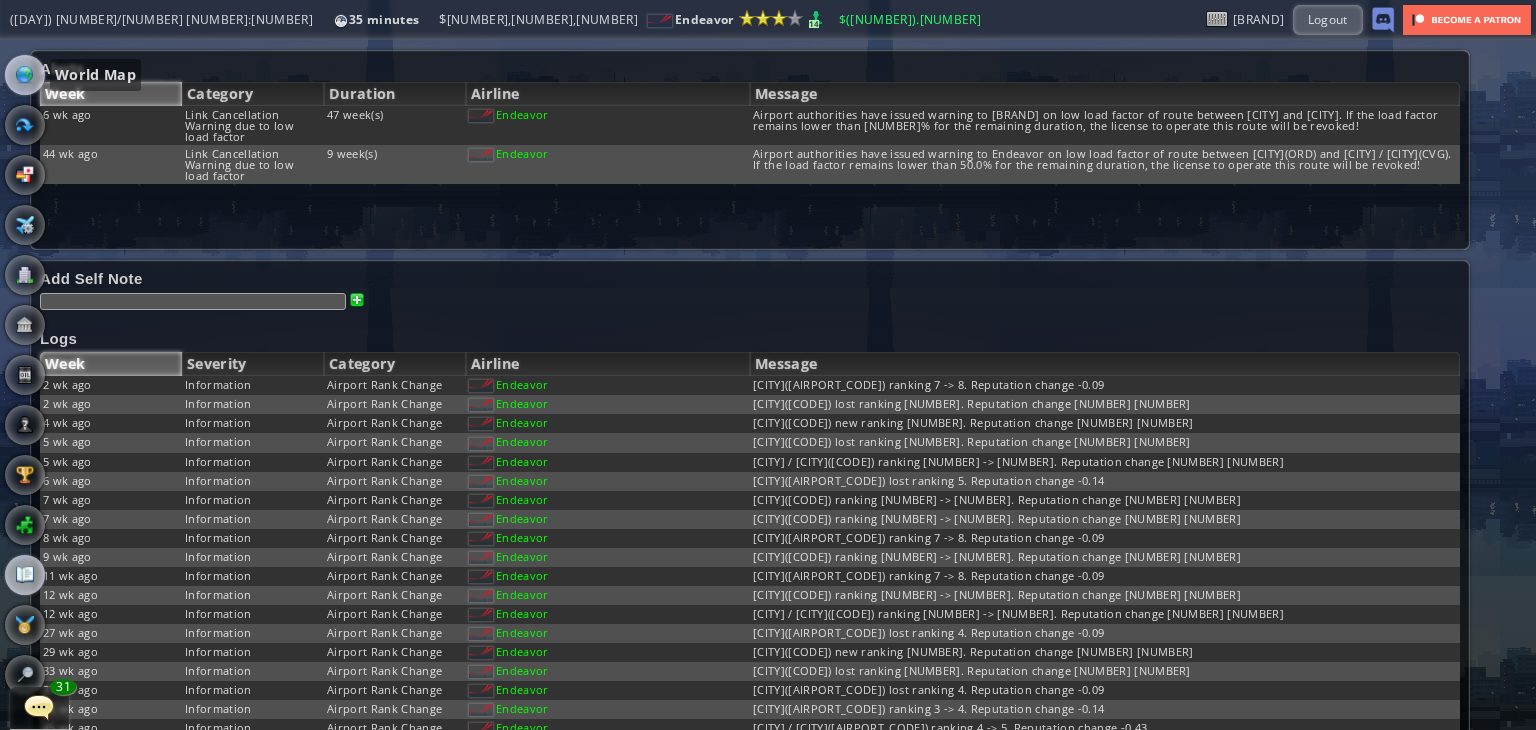click at bounding box center (25, 75) 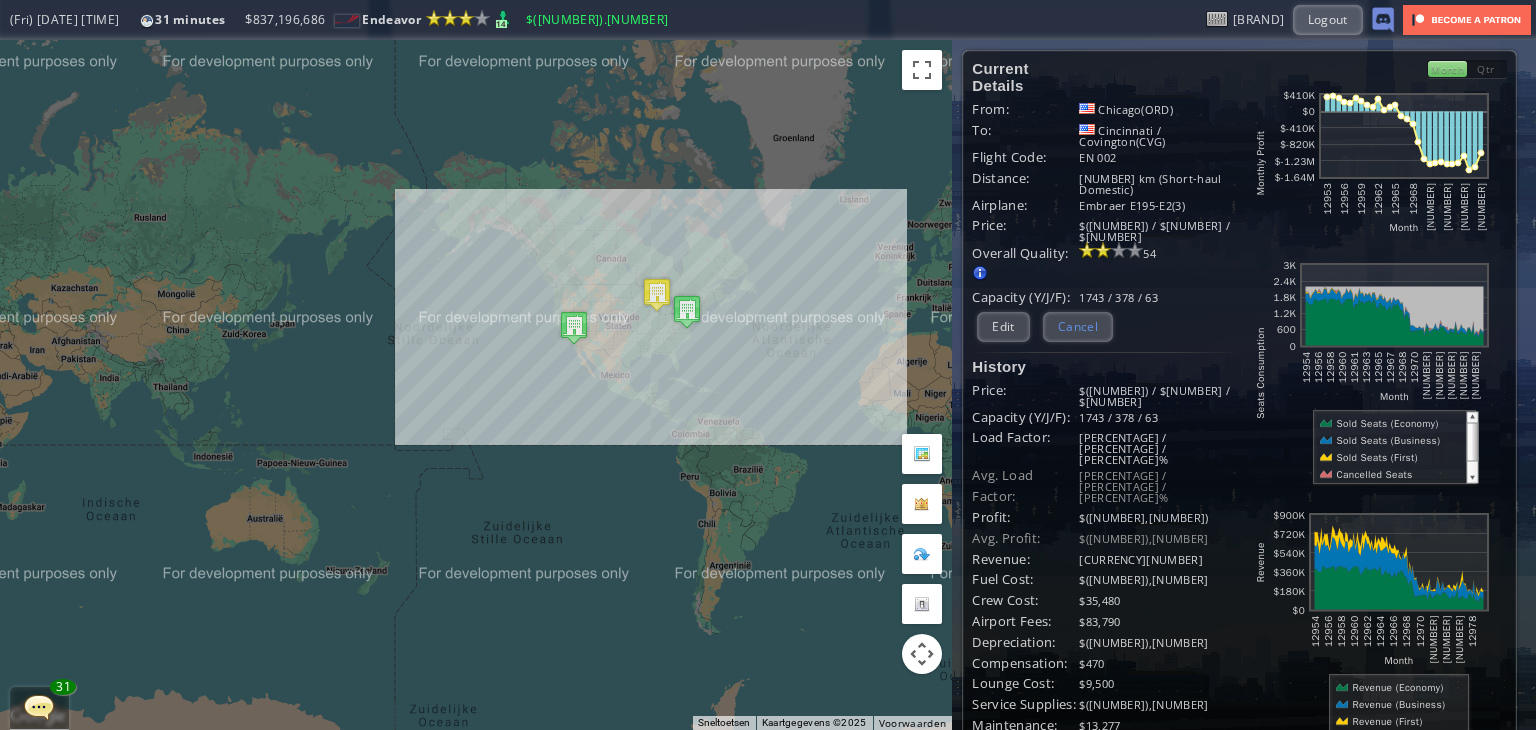 click on "Cancel" at bounding box center [1078, 326] 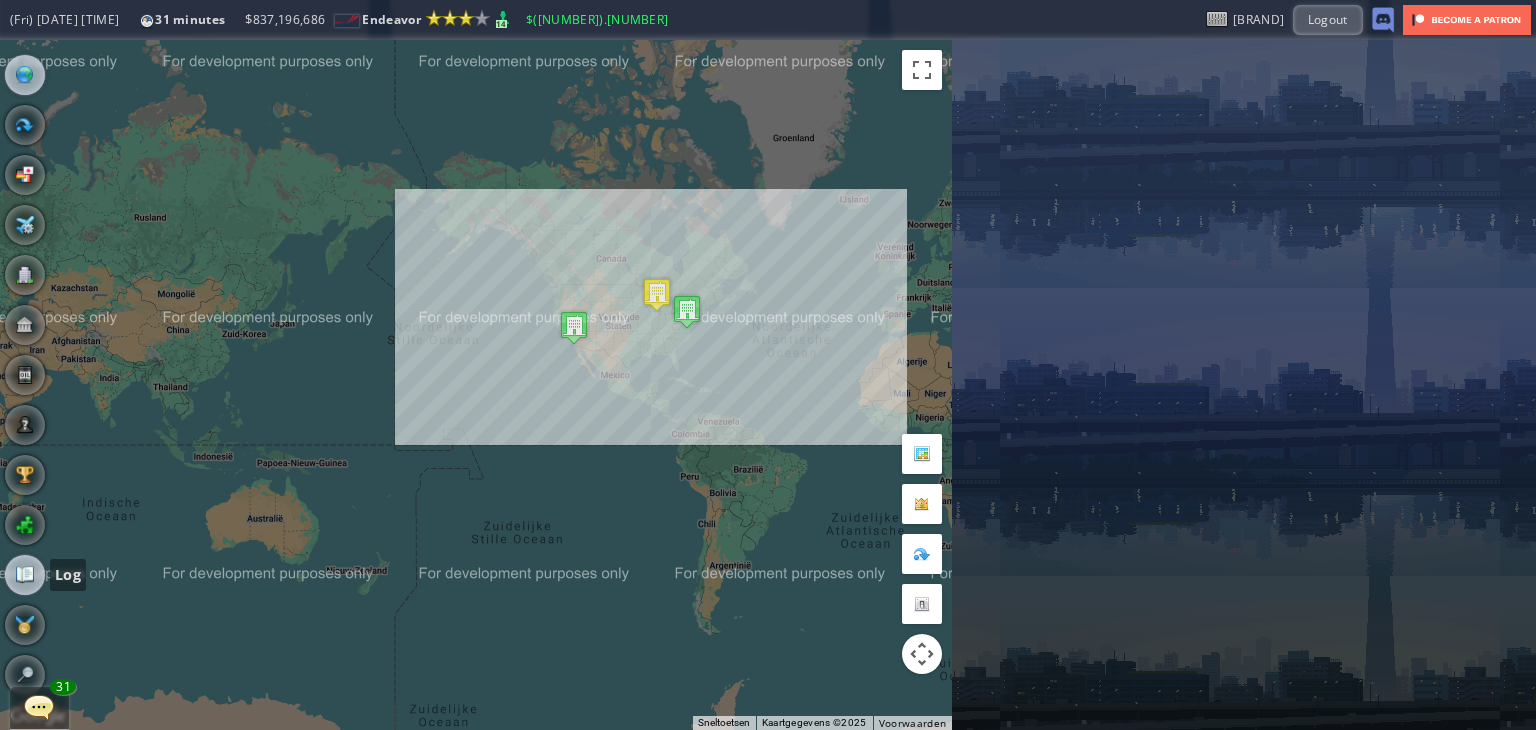 click at bounding box center (25, 575) 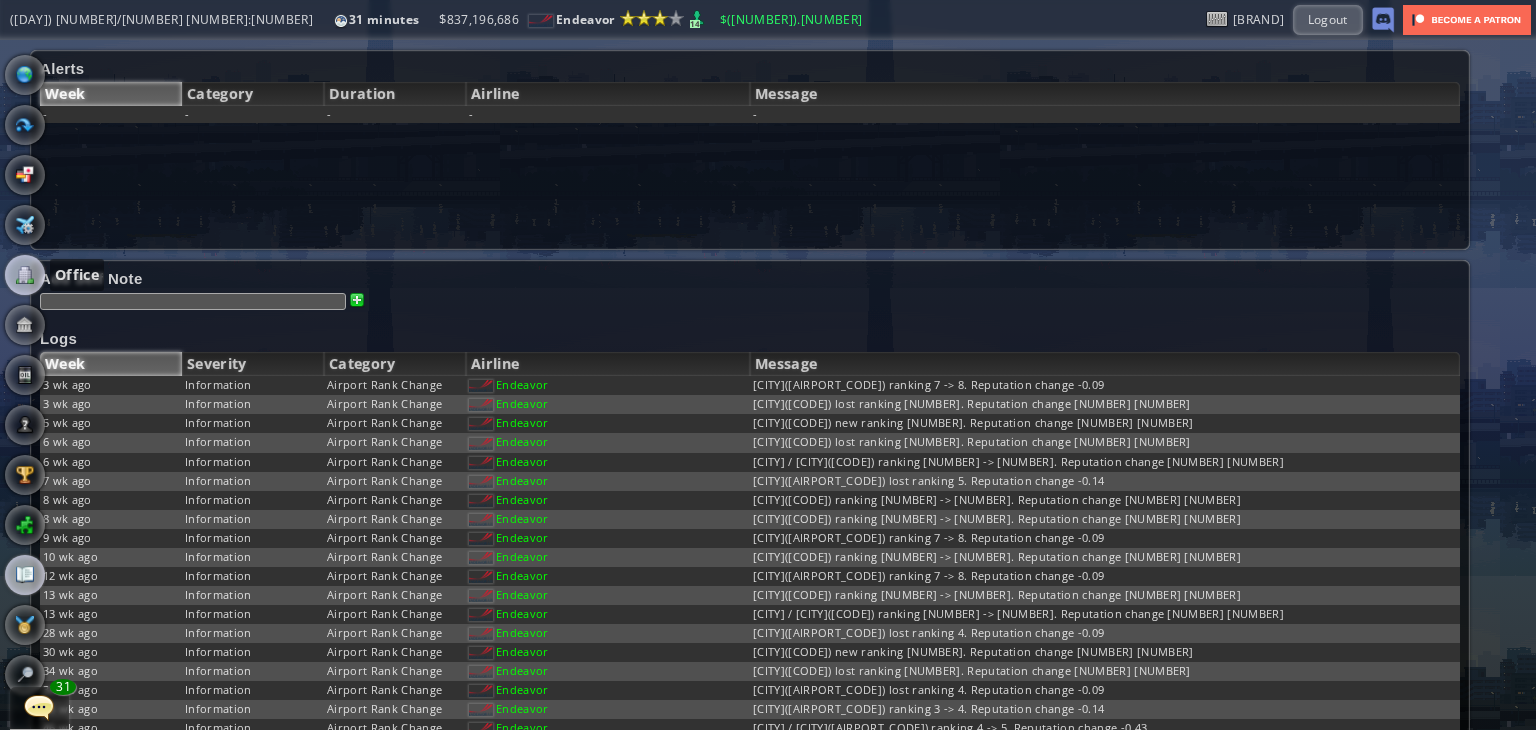 click at bounding box center (25, 275) 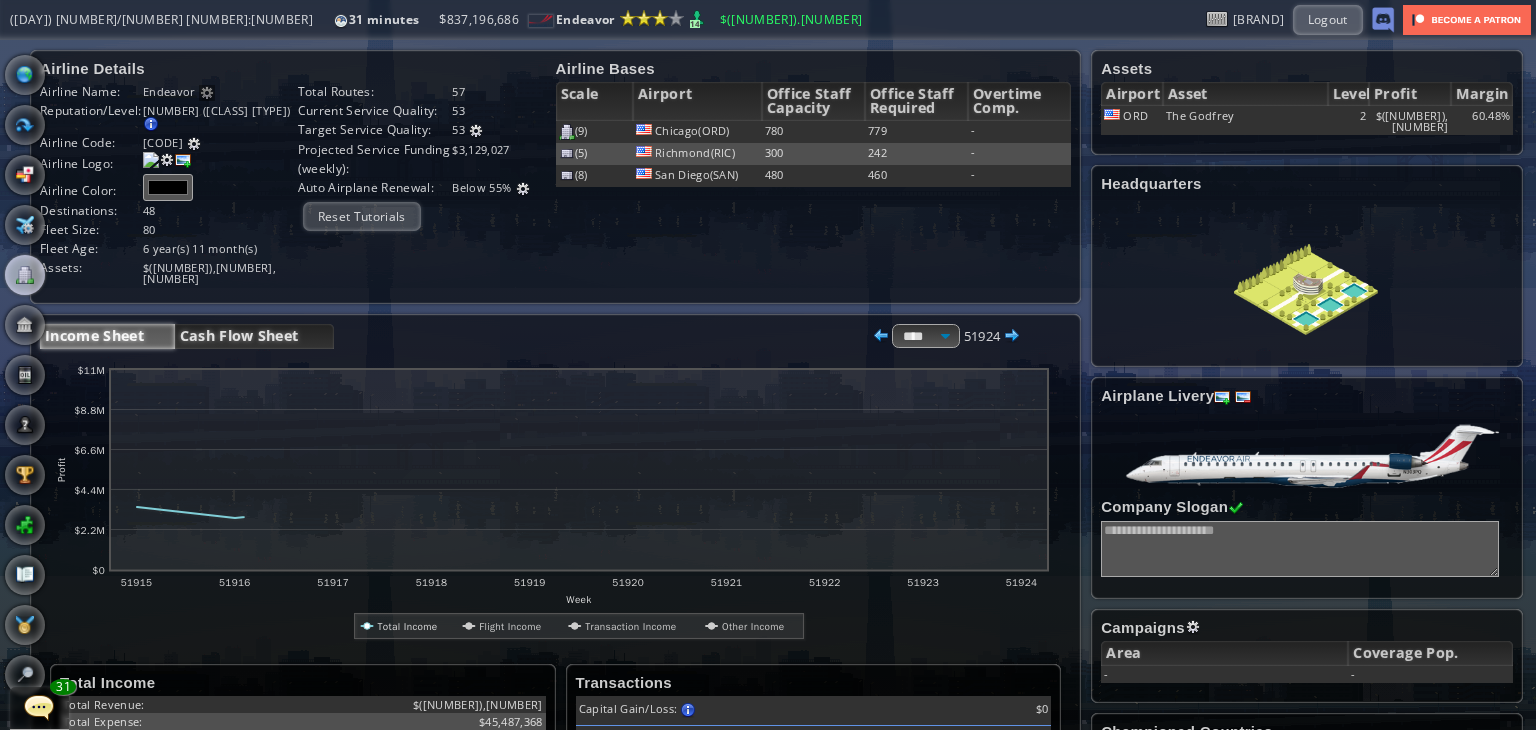 click on "Cash Flow Sheet" at bounding box center (254, 336) 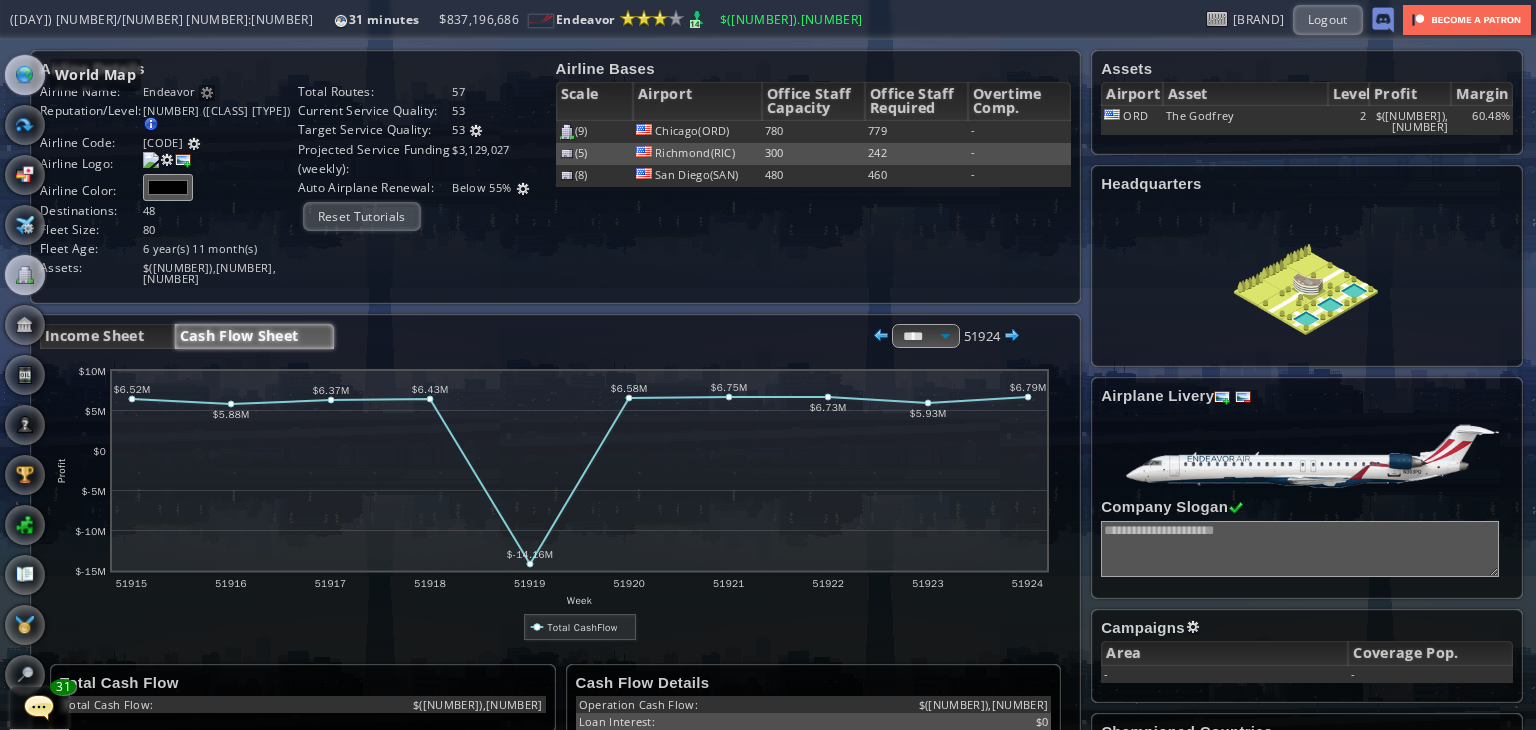 click at bounding box center (25, 75) 